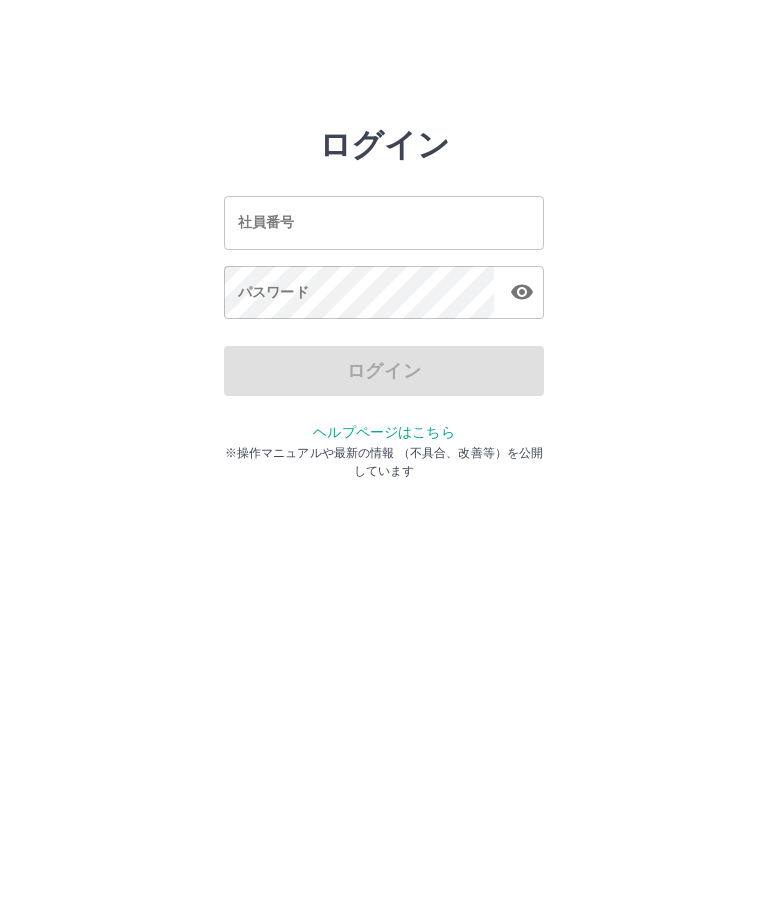 scroll, scrollTop: 0, scrollLeft: 0, axis: both 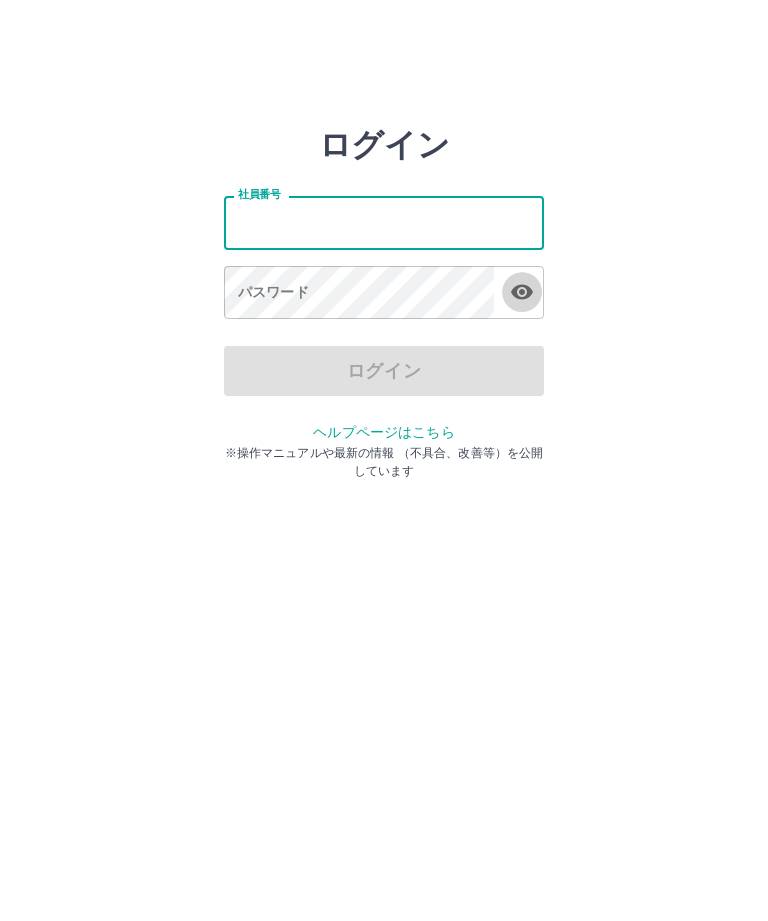 click at bounding box center [522, 292] 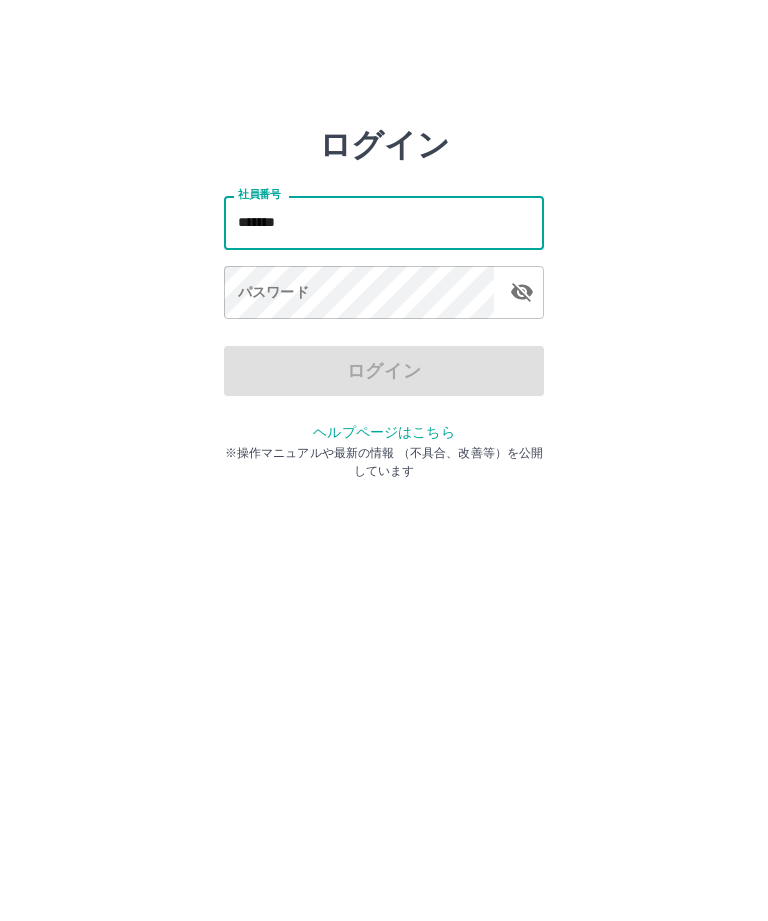 type on "*******" 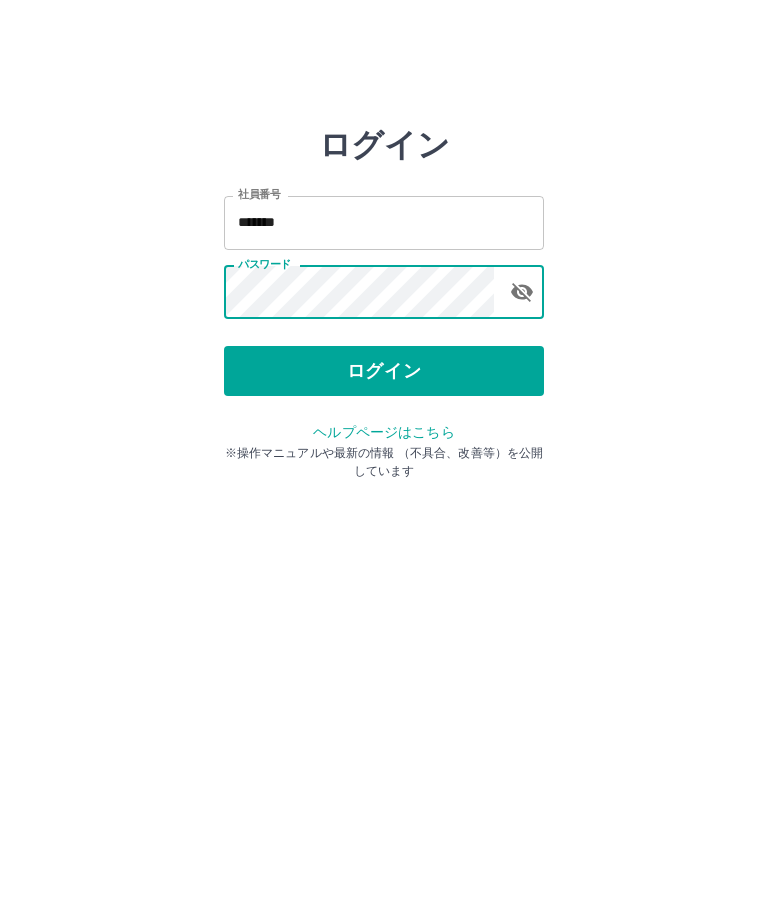 click on "ログイン" at bounding box center (384, 371) 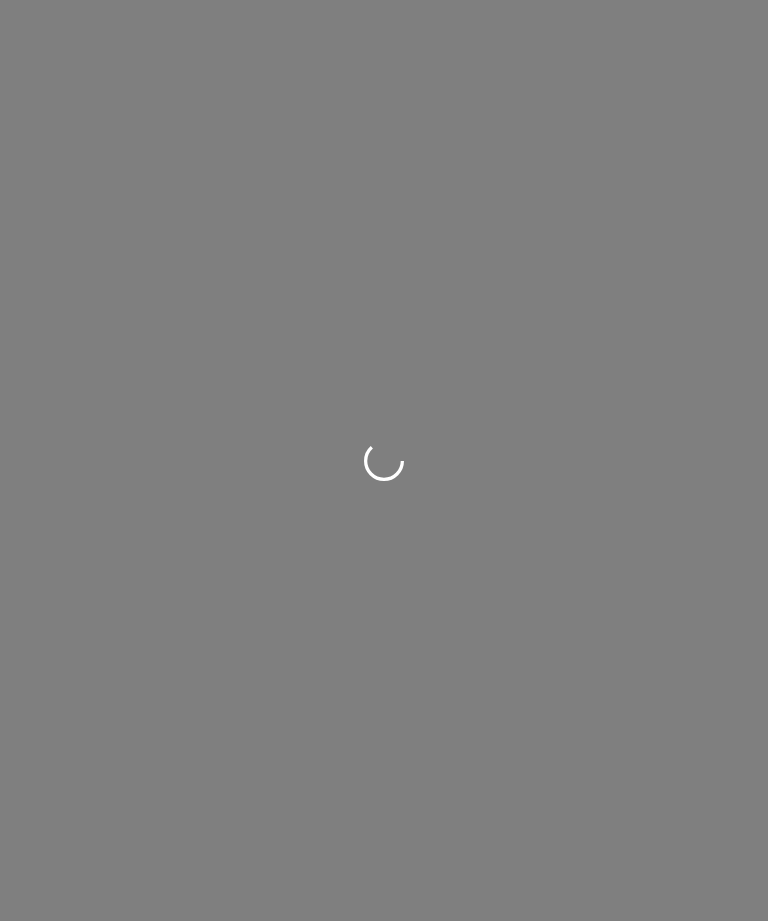 scroll, scrollTop: 0, scrollLeft: 0, axis: both 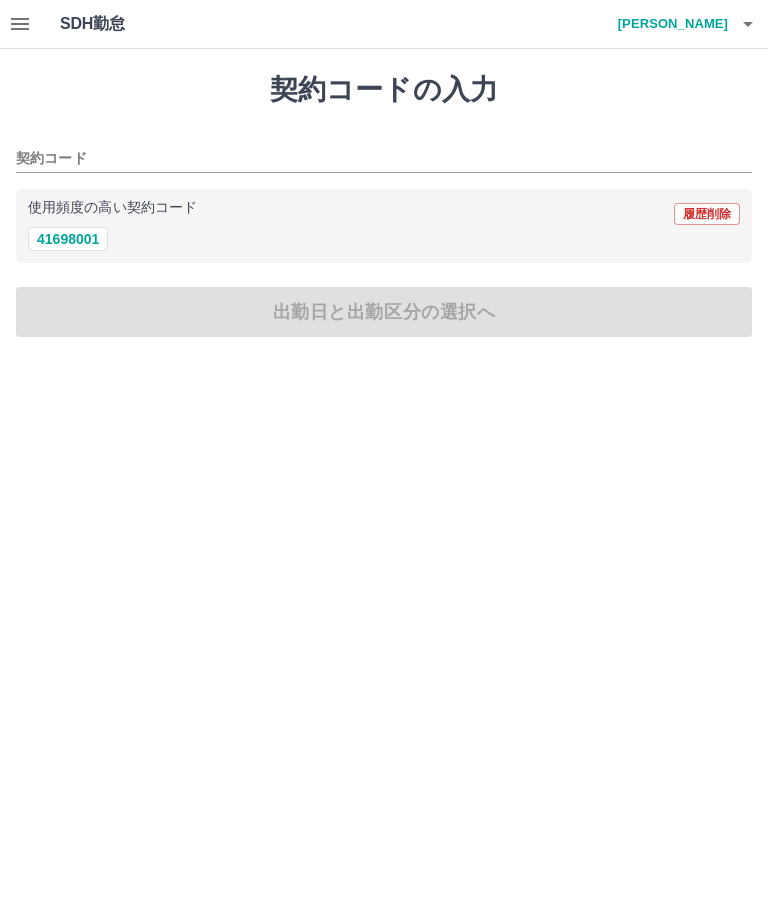 click on "41698001" at bounding box center (68, 239) 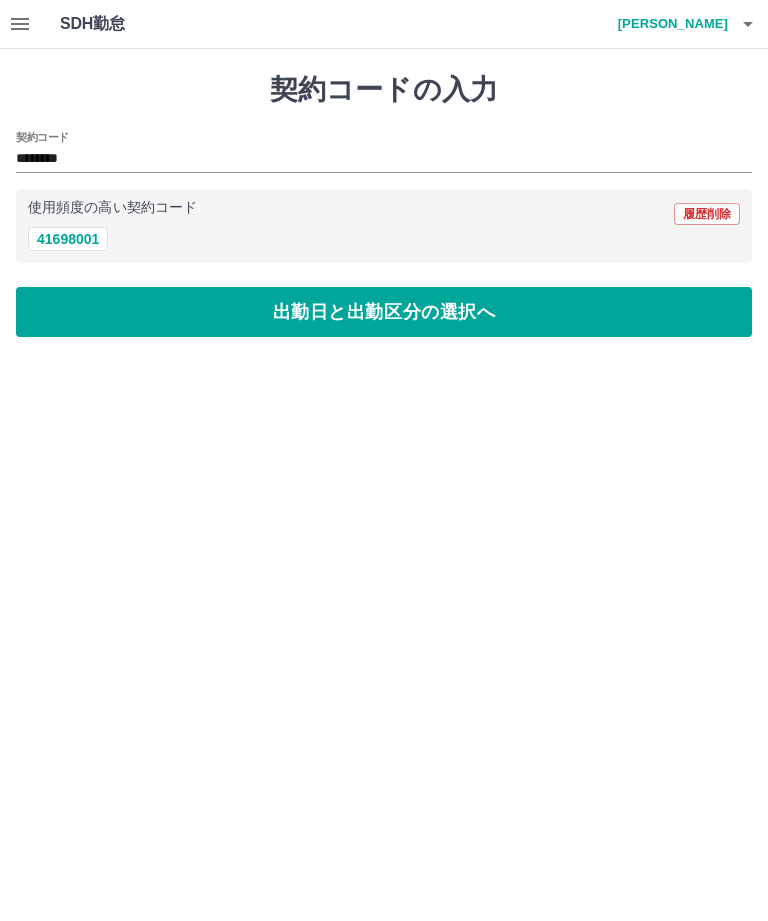 type on "********" 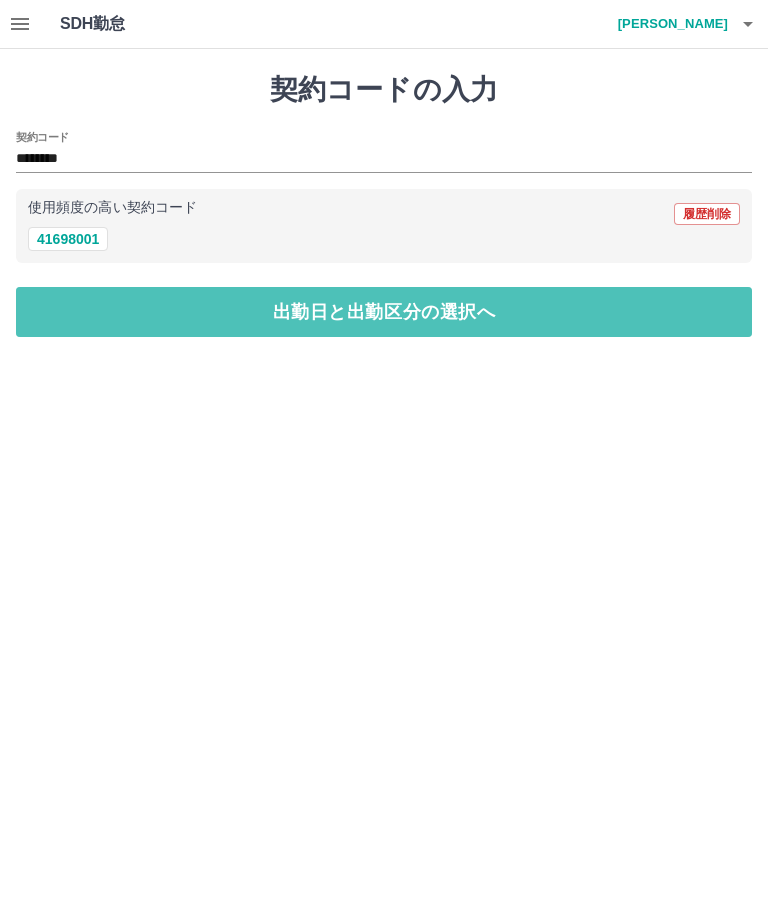 click on "出勤日と出勤区分の選択へ" at bounding box center (384, 312) 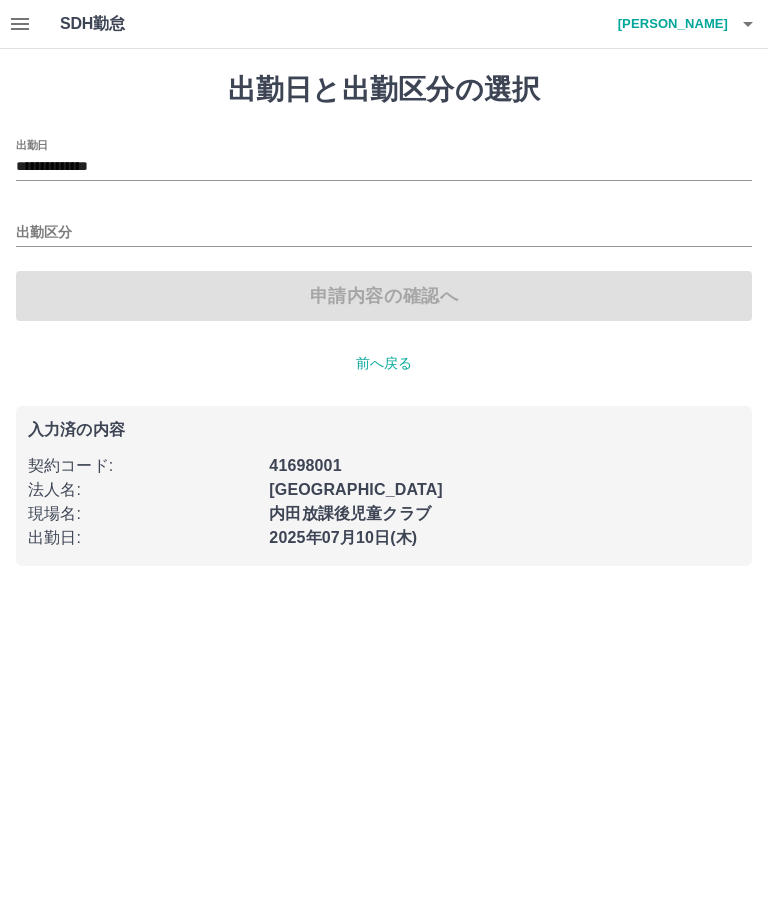 click on "**********" at bounding box center (384, 167) 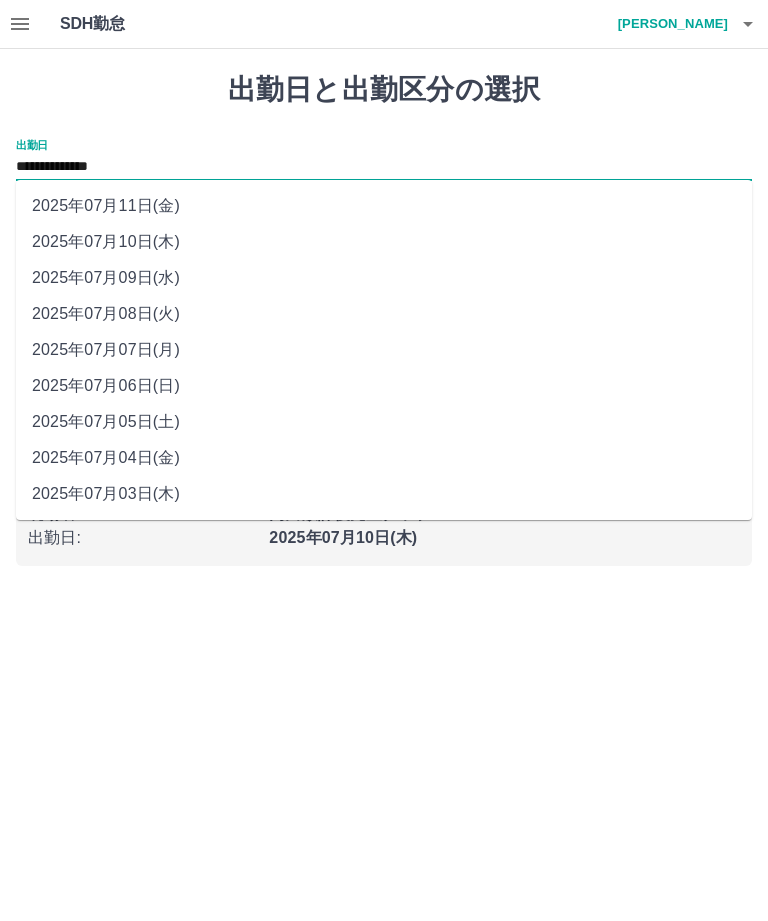 click on "2025年07月09日(水)" at bounding box center (384, 278) 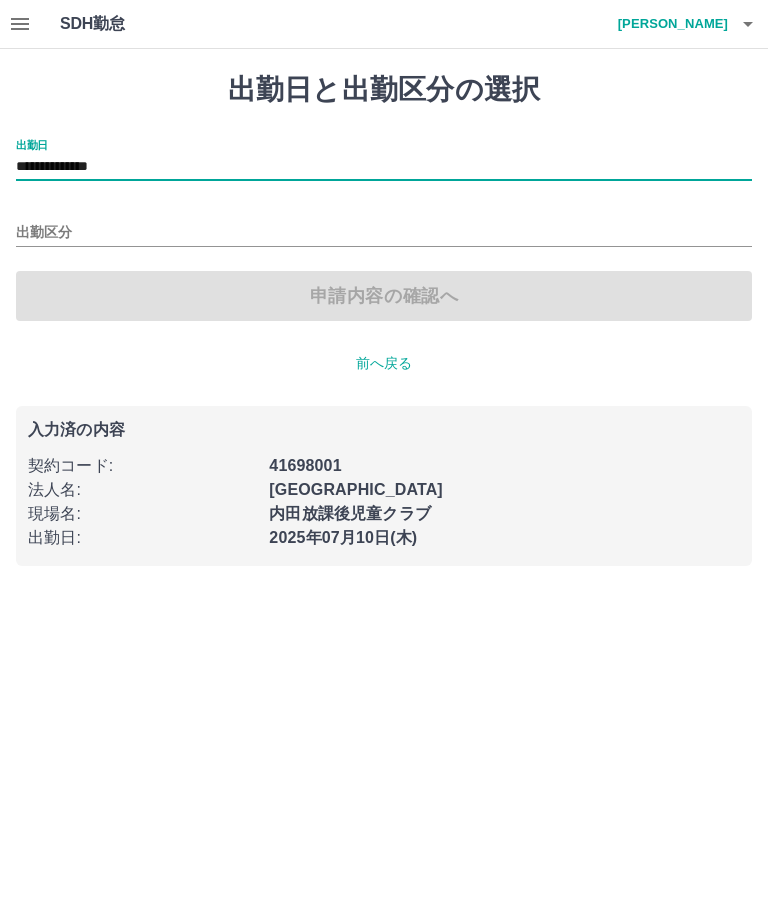 click on "出勤区分" at bounding box center (384, 233) 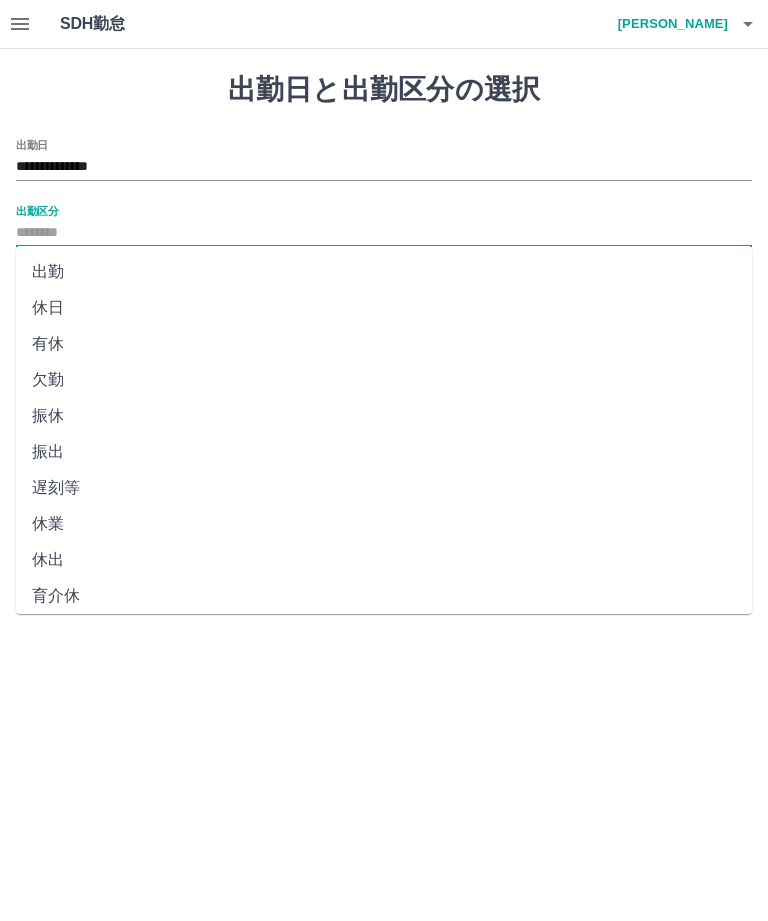 click on "休日" at bounding box center (384, 308) 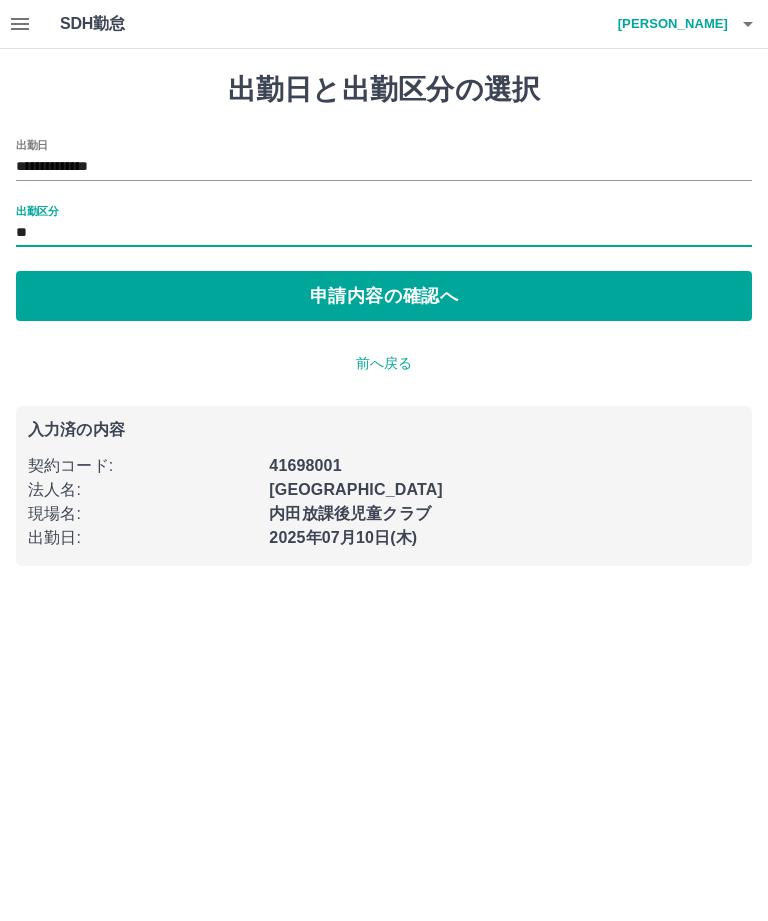 type on "**" 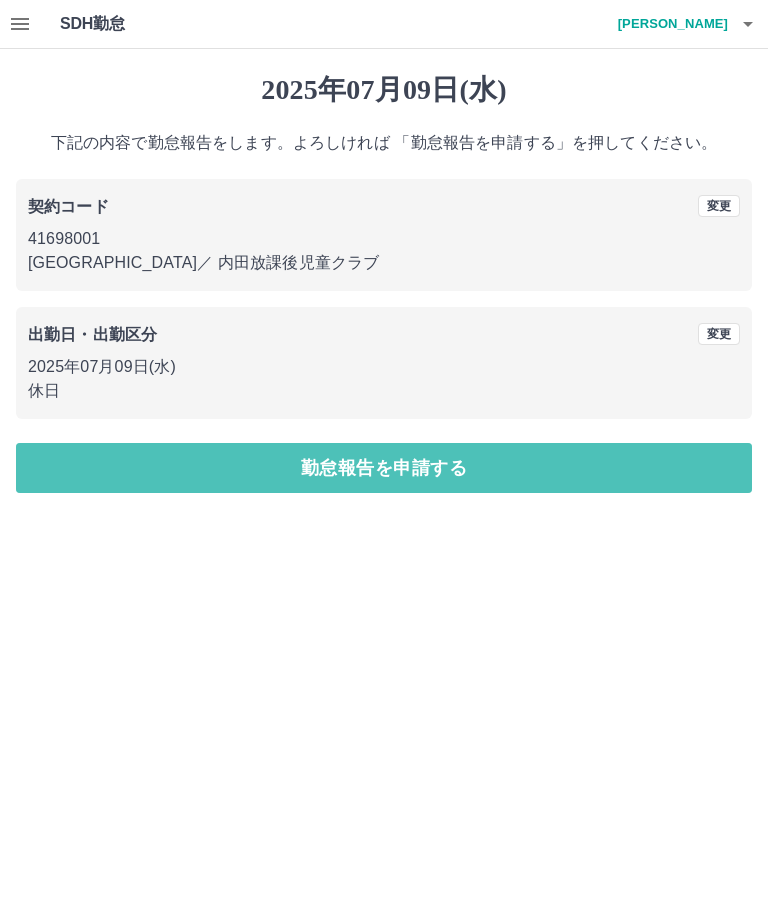 click on "勤怠報告を申請する" at bounding box center (384, 468) 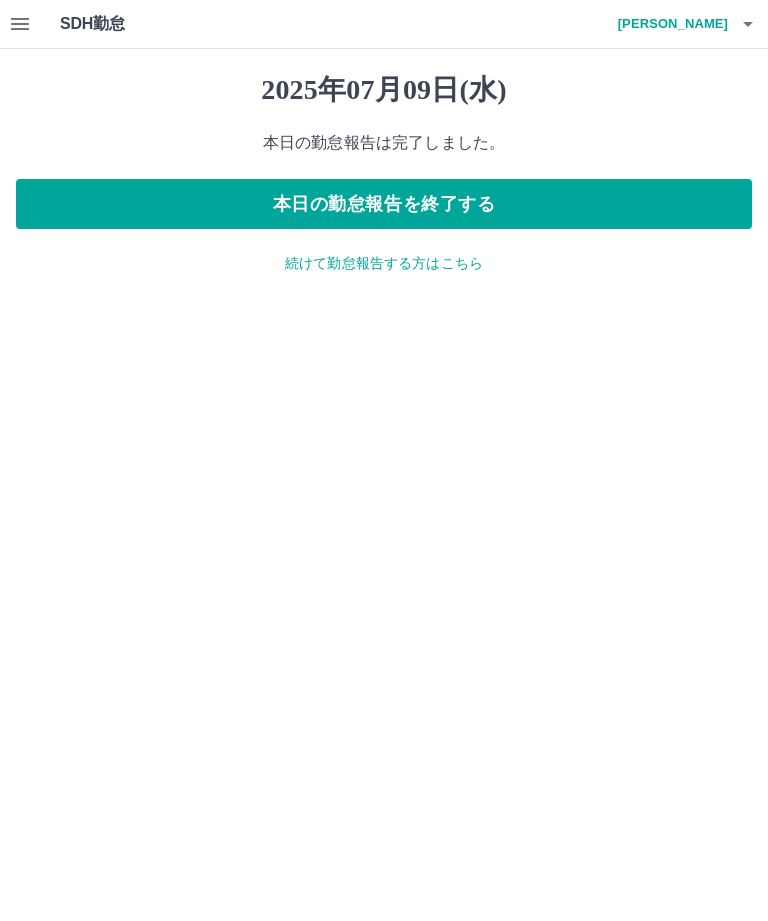 click on "本日の勤怠報告を終了する" at bounding box center [384, 204] 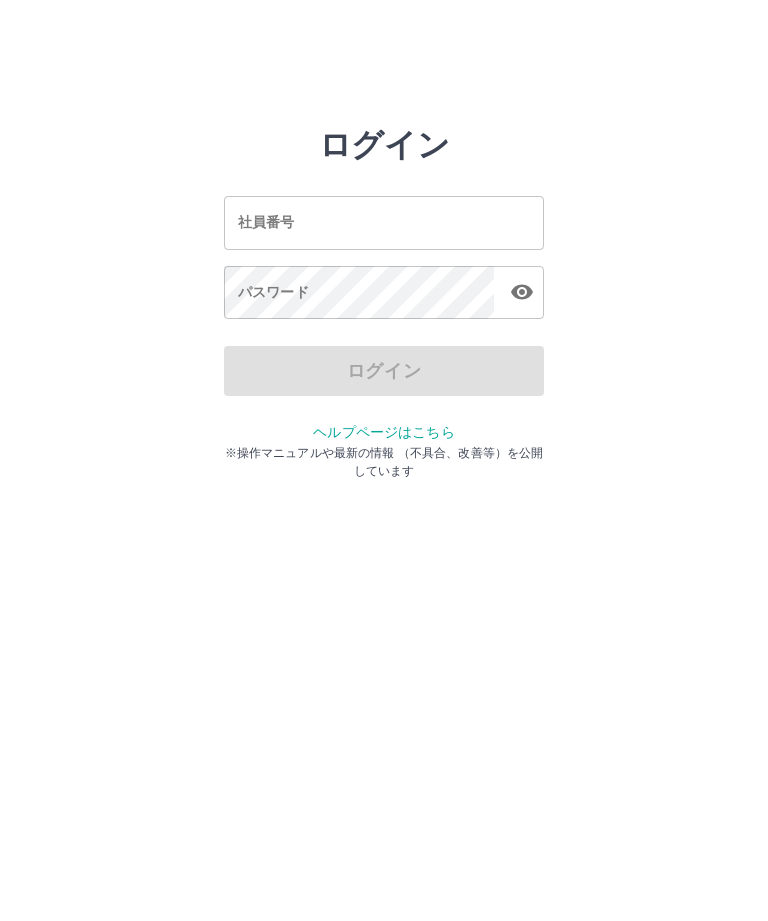 scroll, scrollTop: 0, scrollLeft: 0, axis: both 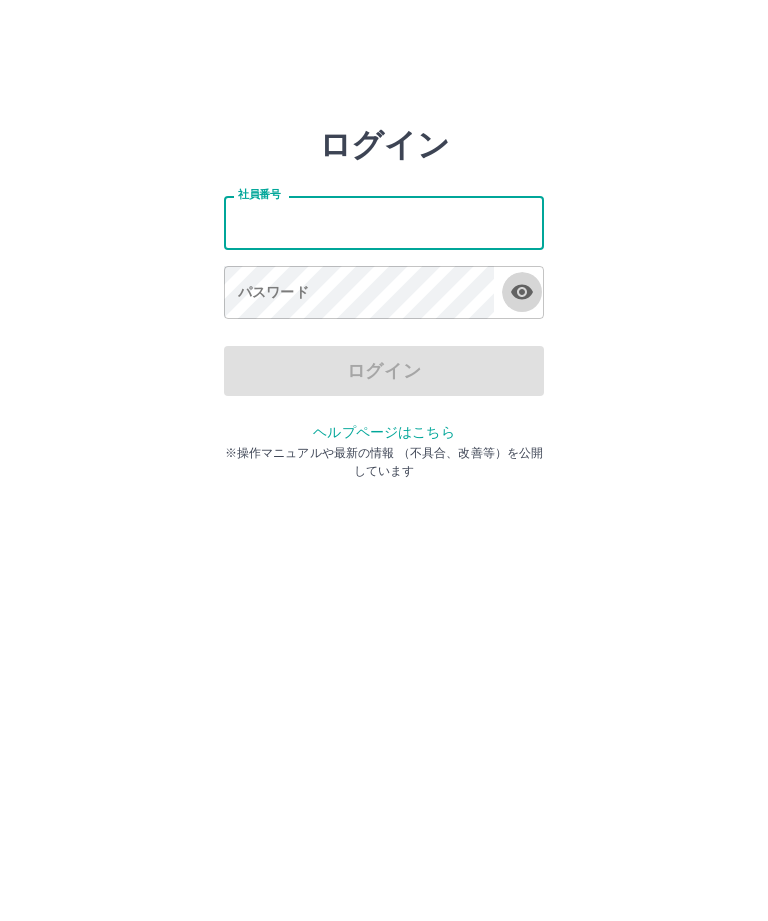 click 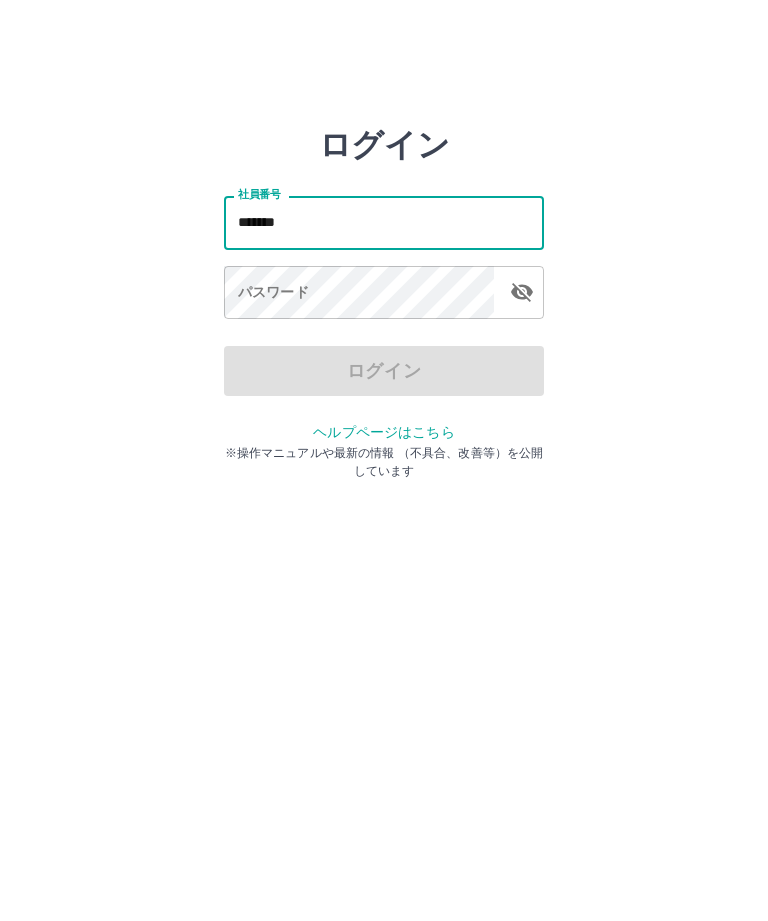 type on "*******" 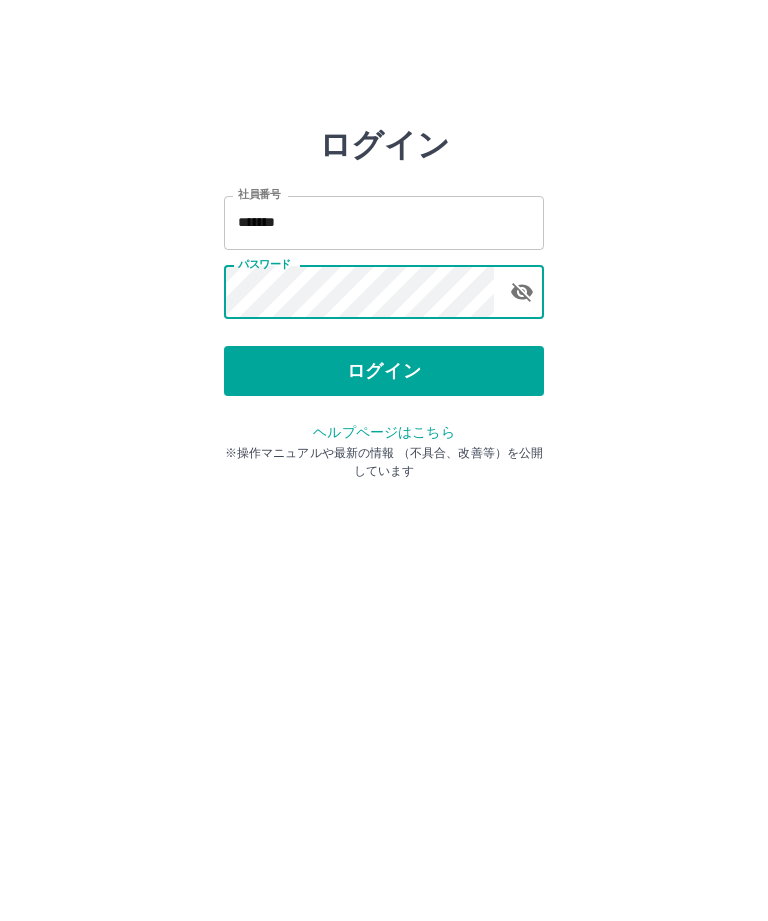 click on "ログイン" at bounding box center [384, 371] 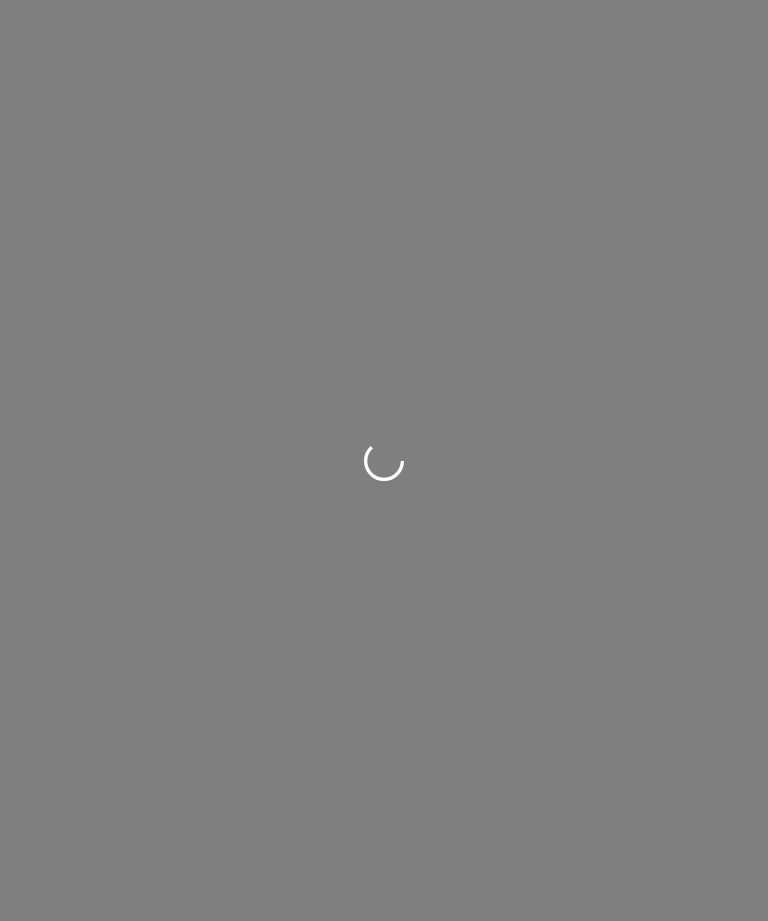 scroll, scrollTop: 0, scrollLeft: 0, axis: both 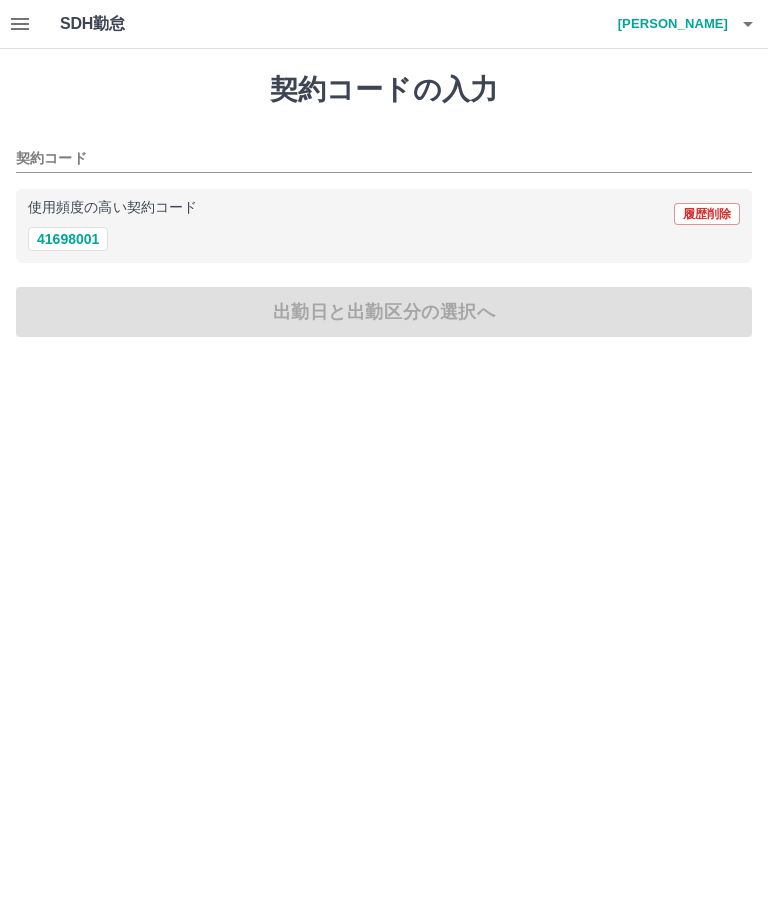 click on "41698001" at bounding box center (68, 239) 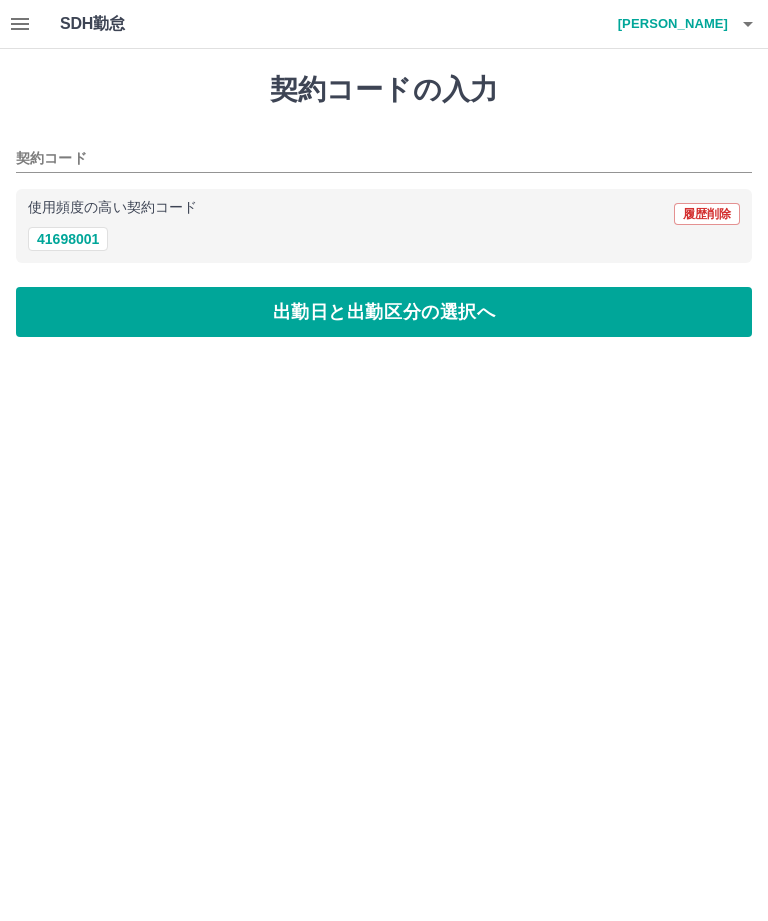 type on "********" 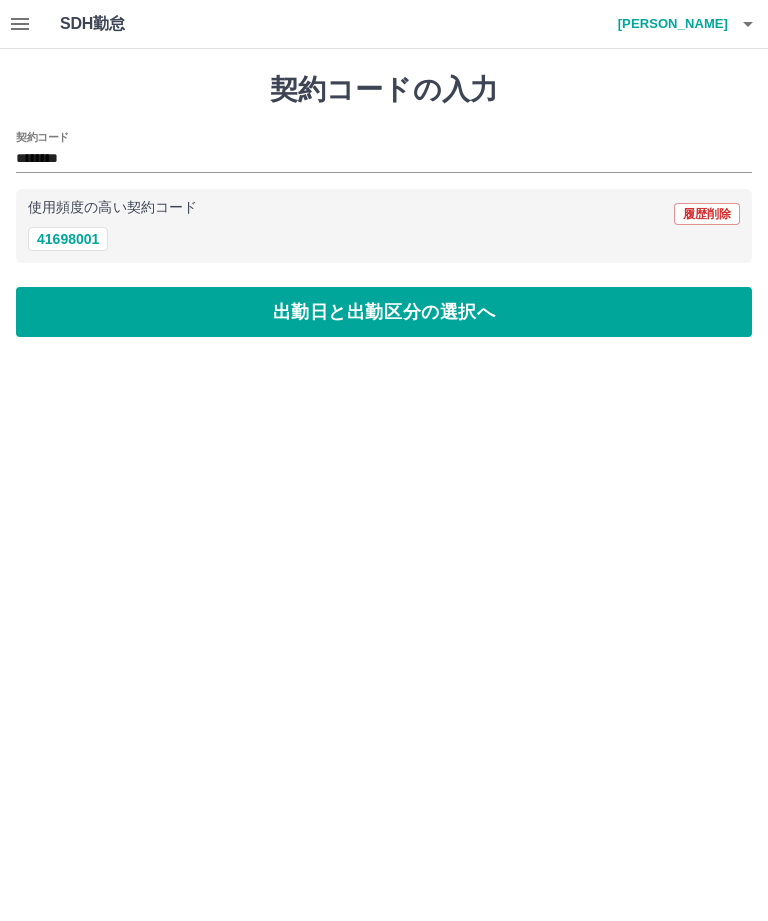 click on "出勤日と出勤区分の選択へ" at bounding box center [384, 312] 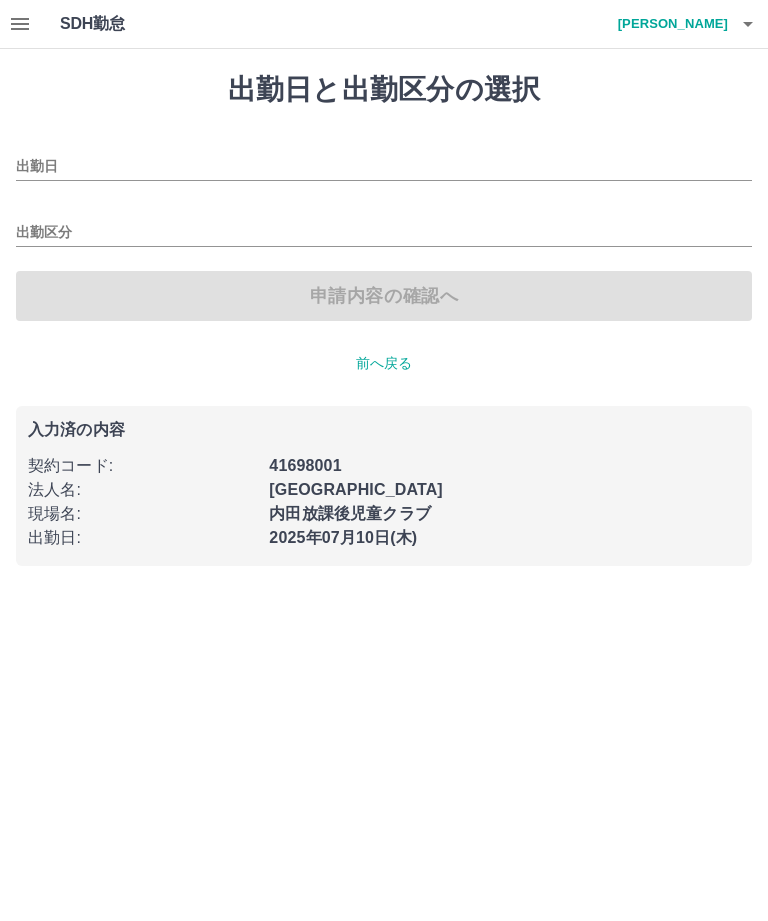 type on "**********" 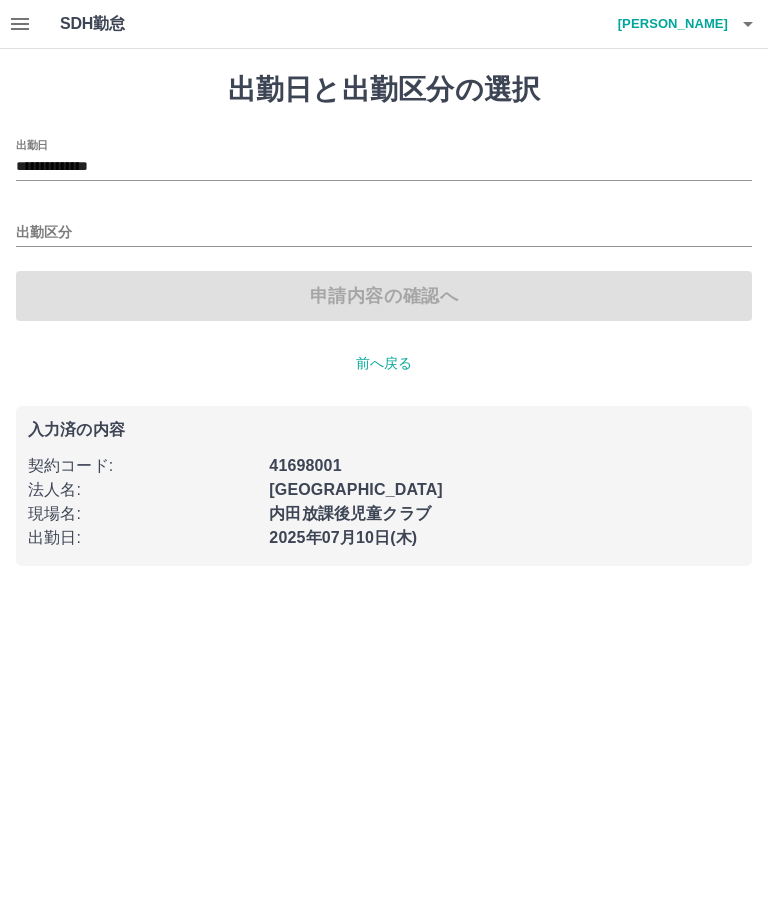 click on "出勤区分" at bounding box center [384, 233] 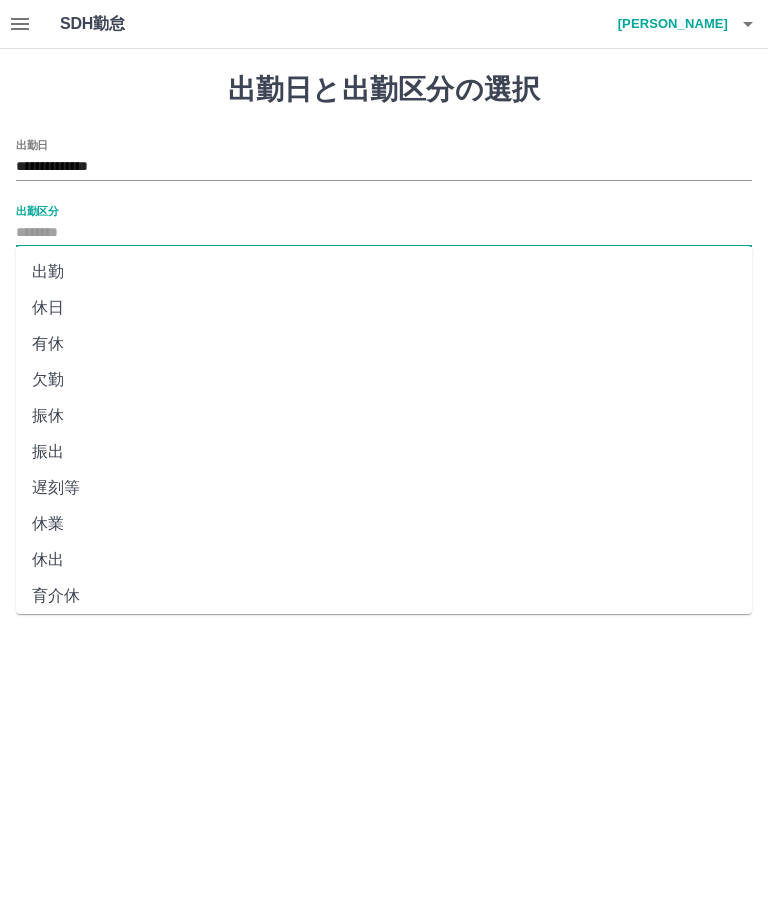 click on "出勤" at bounding box center [384, 272] 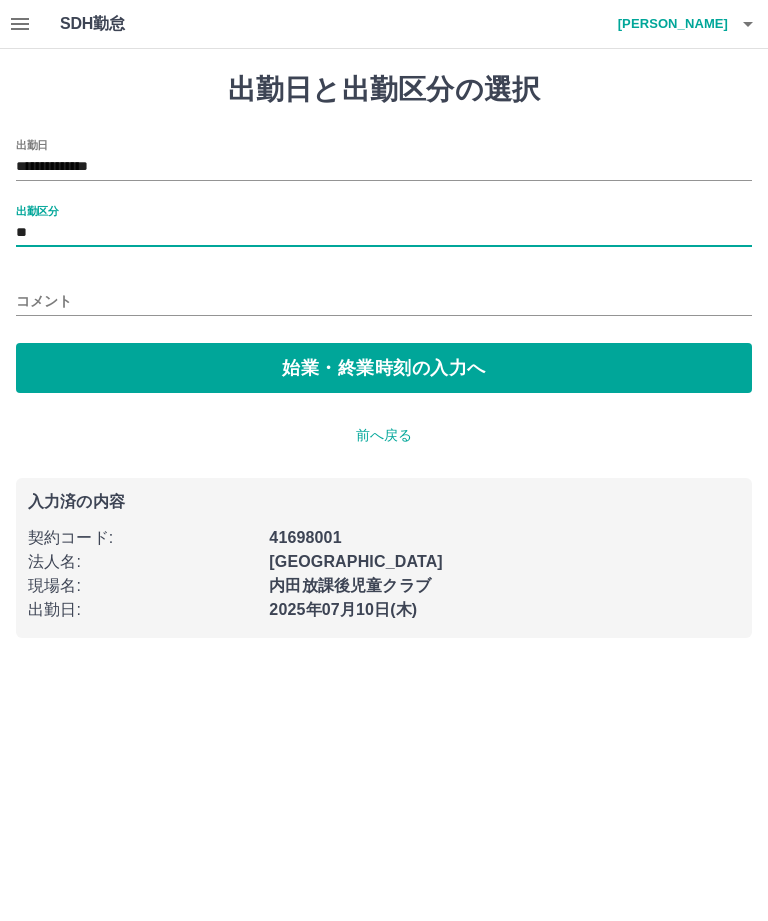 click on "始業・終業時刻の入力へ" at bounding box center (384, 368) 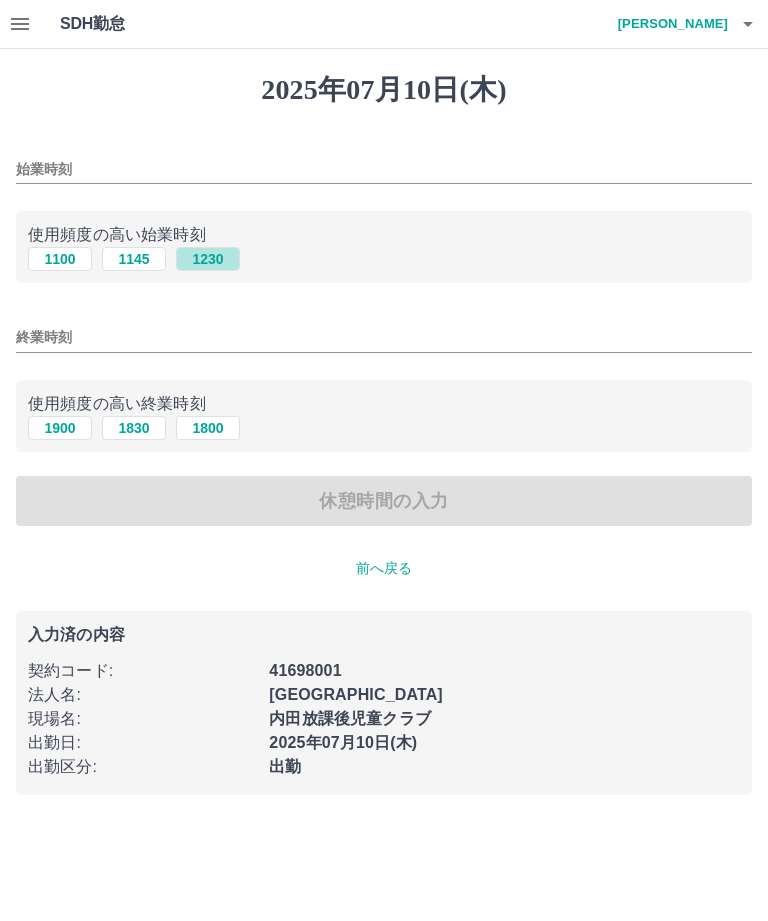 click on "1230" at bounding box center [208, 259] 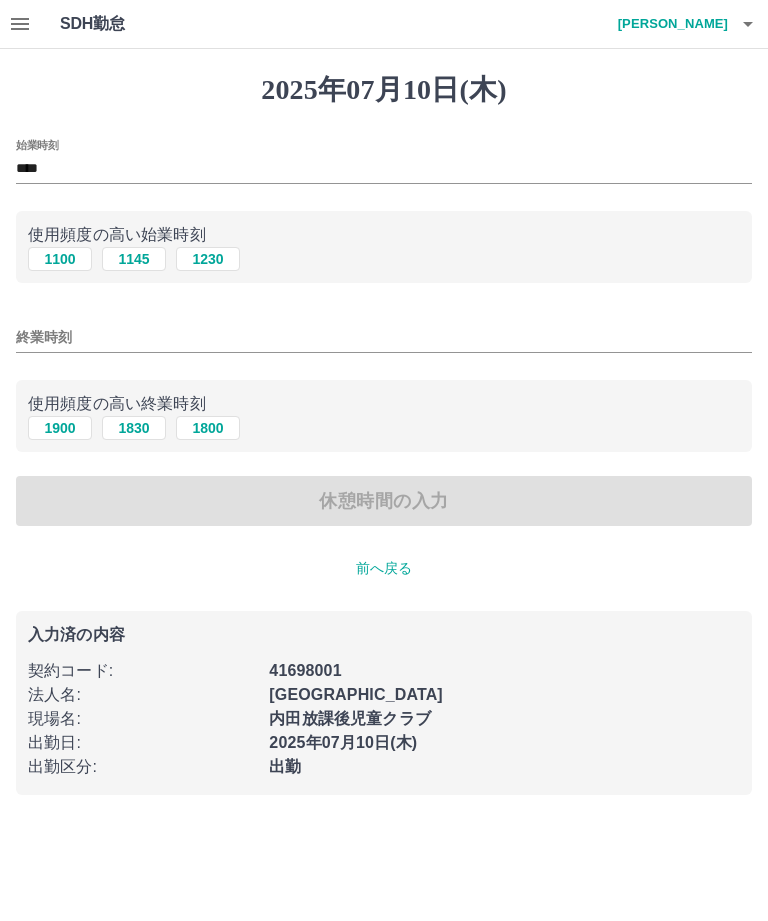 click on "1800" at bounding box center (208, 428) 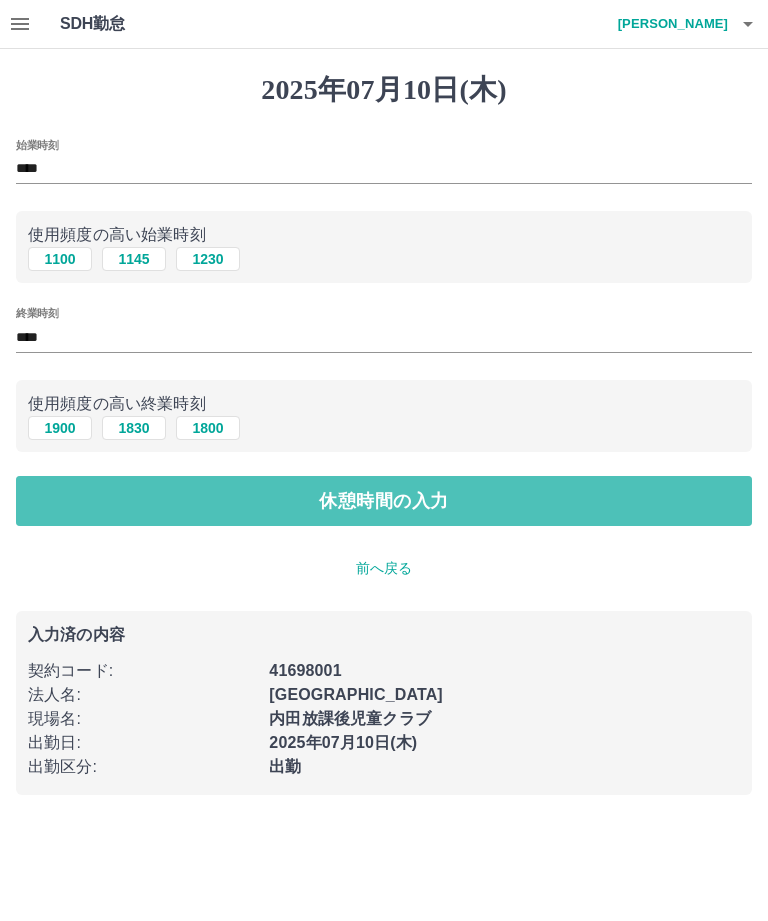 click on "休憩時間の入力" at bounding box center [384, 501] 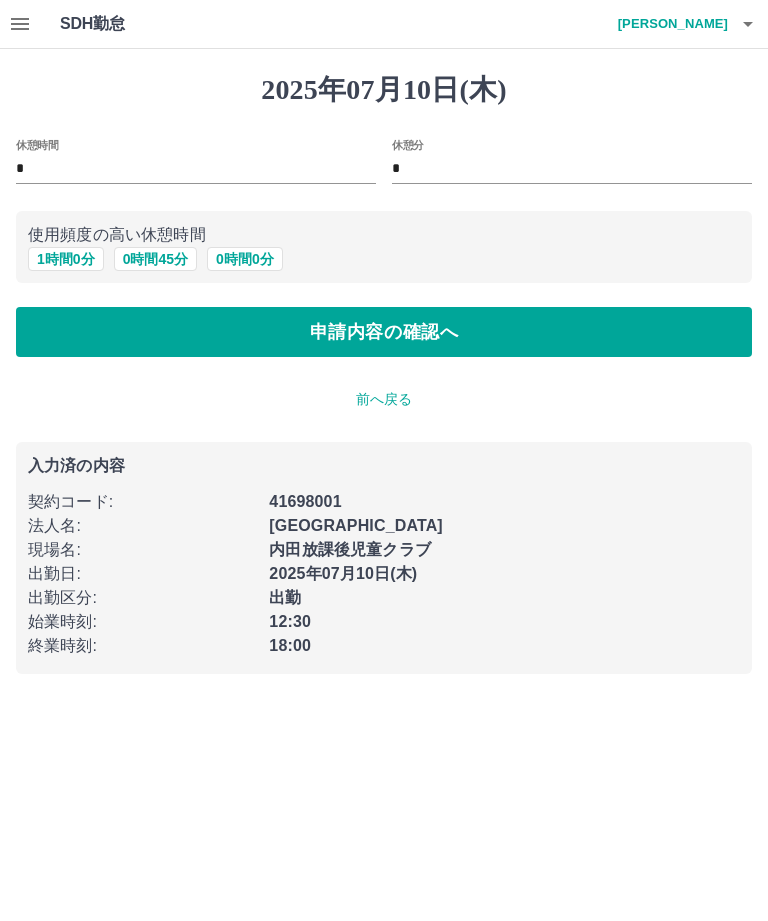 click on "0 時間 0 分" at bounding box center (245, 259) 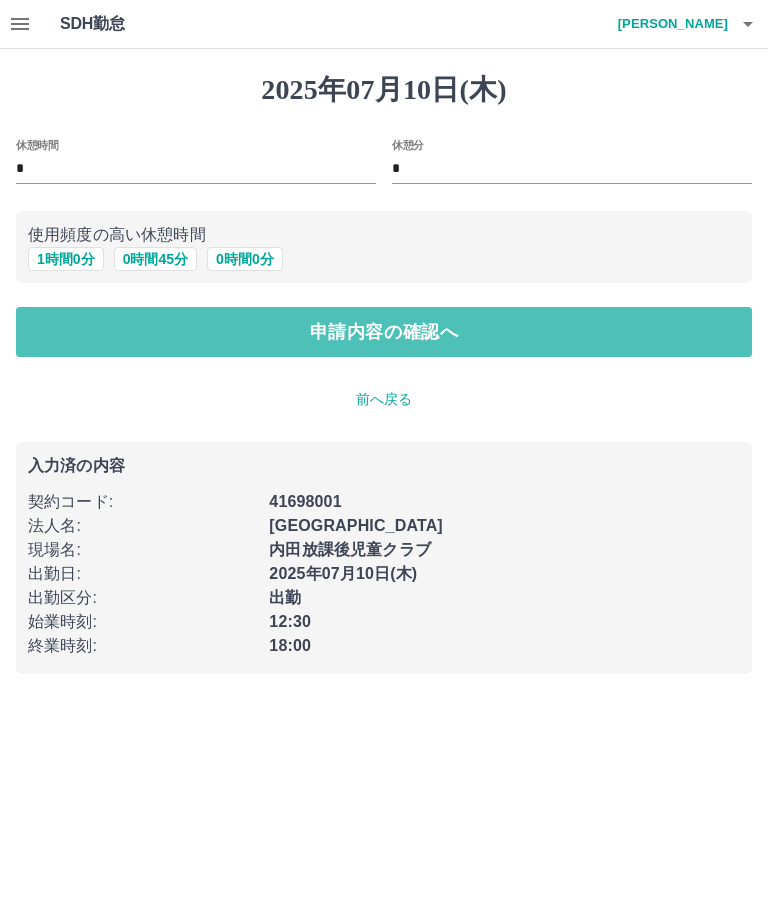 click on "申請内容の確認へ" at bounding box center (384, 332) 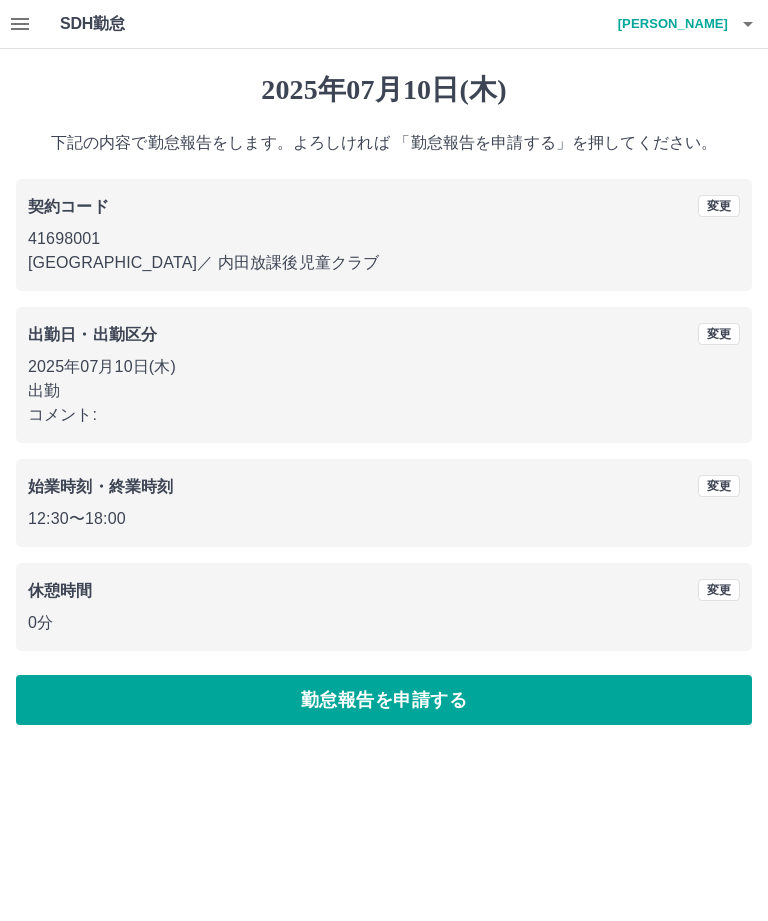 click on "勤怠報告を申請する" at bounding box center [384, 700] 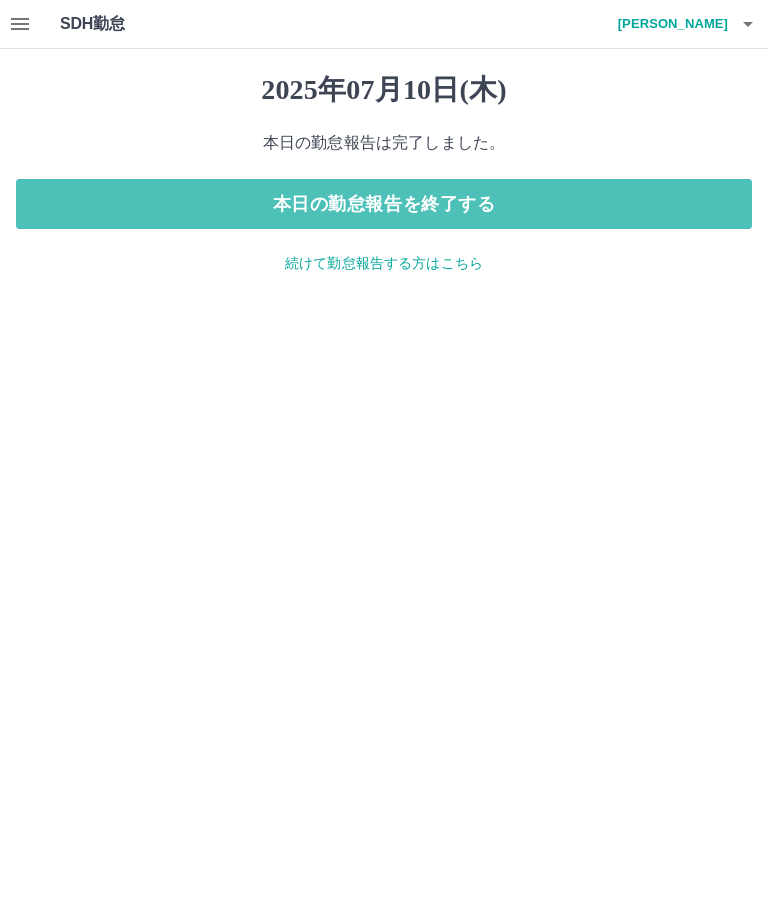 click on "本日の勤怠報告を終了する" at bounding box center [384, 204] 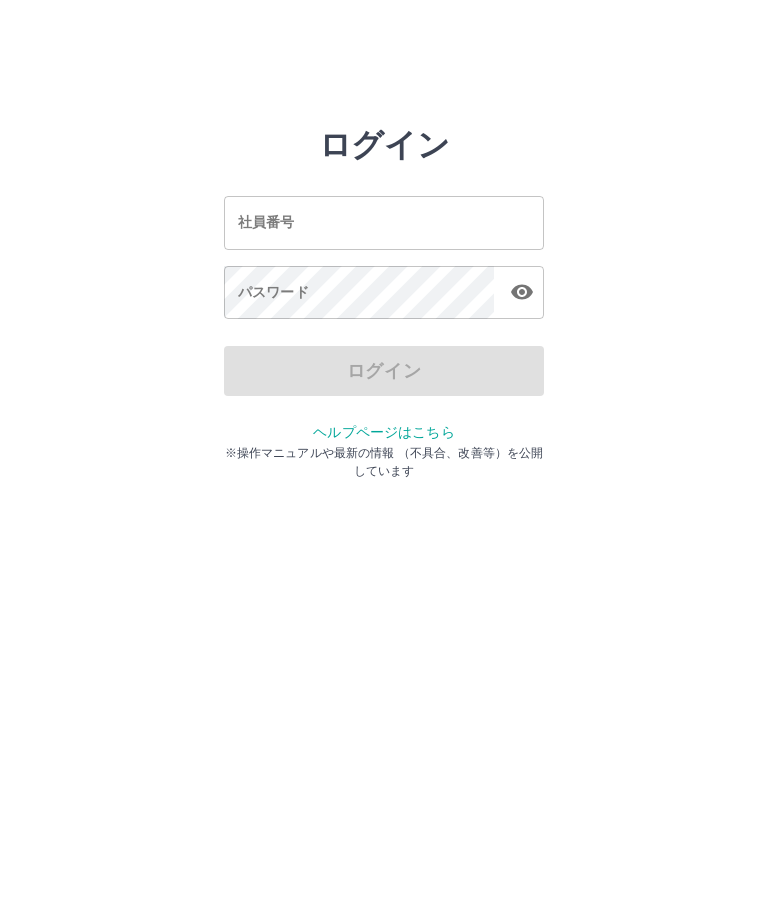 scroll, scrollTop: 0, scrollLeft: 0, axis: both 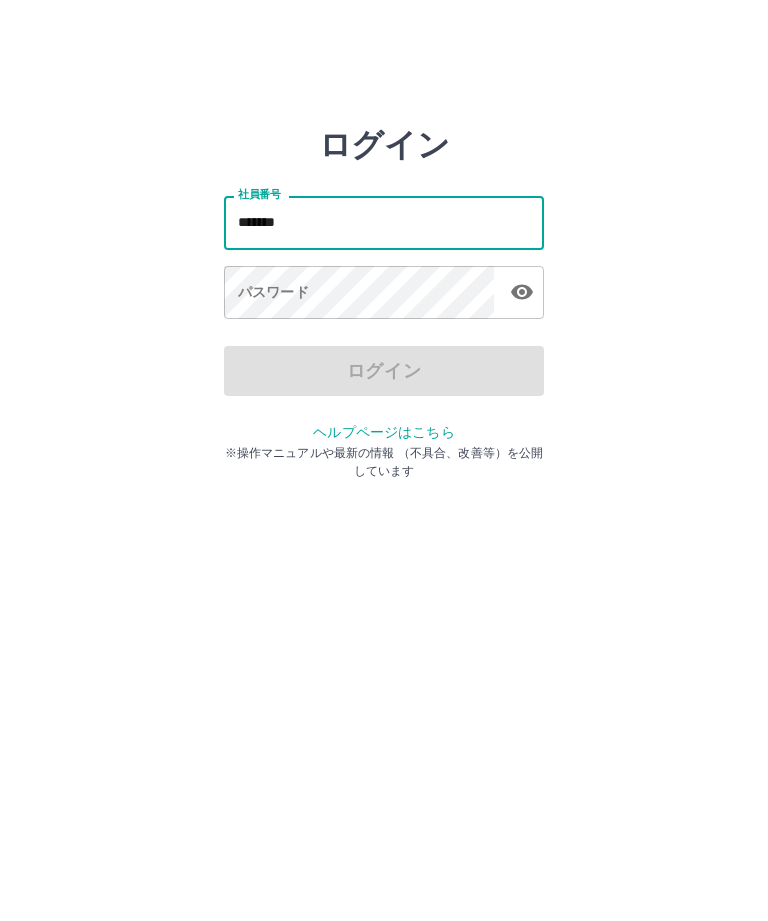 type on "*******" 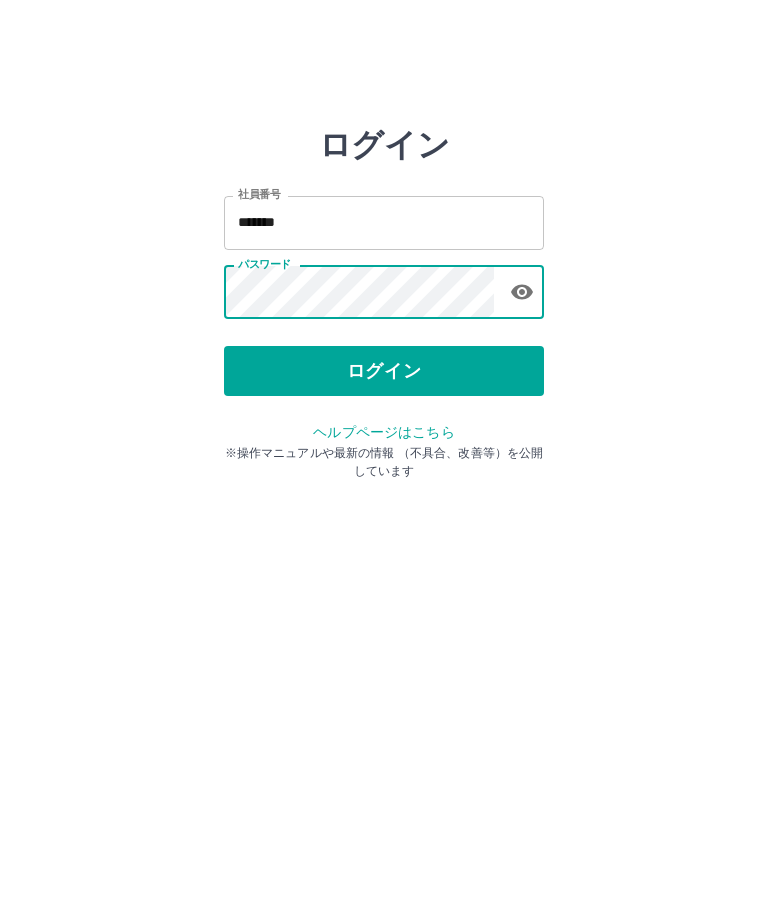 click on "ログイン" at bounding box center [384, 371] 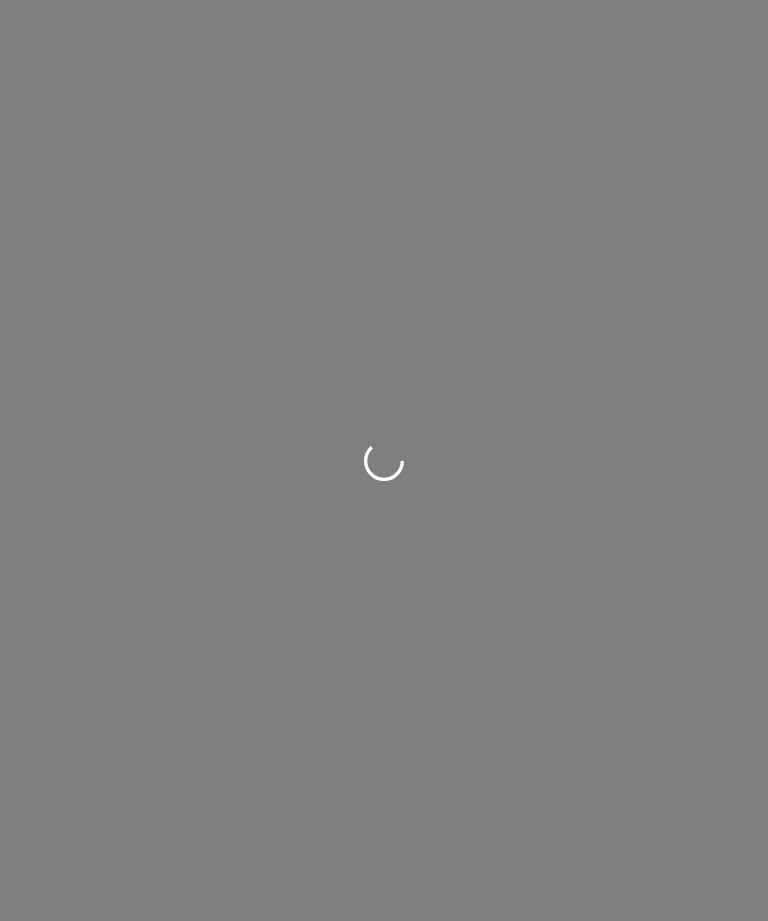 scroll, scrollTop: 0, scrollLeft: 0, axis: both 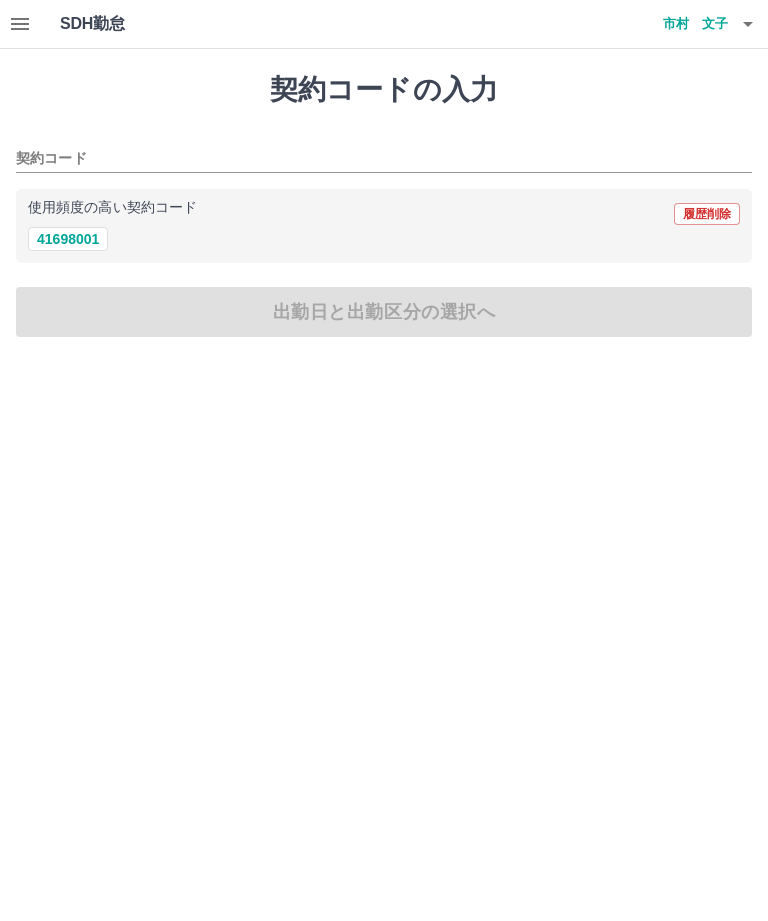 click on "41698001" at bounding box center (68, 239) 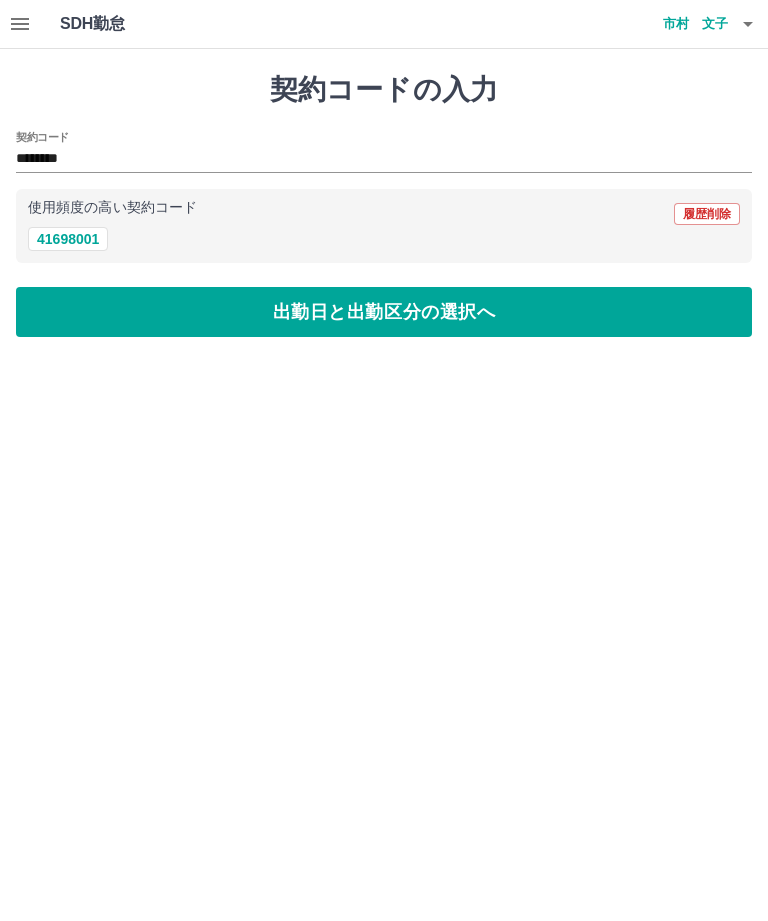 click on "出勤日と出勤区分の選択へ" at bounding box center [384, 312] 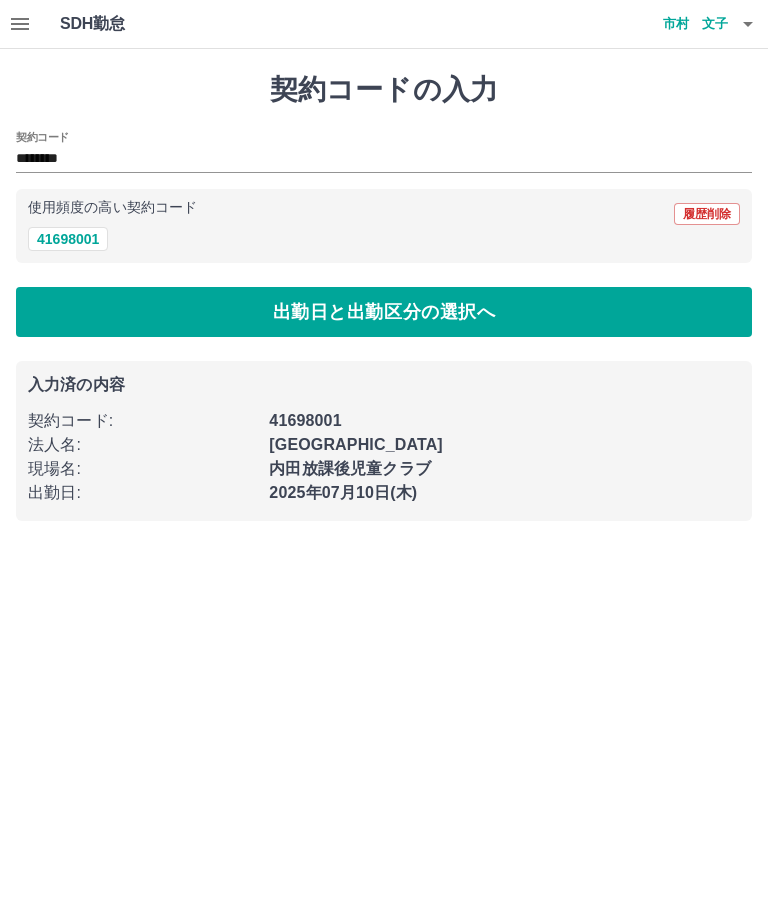 click on "出勤日と出勤区分の選択へ" at bounding box center (384, 312) 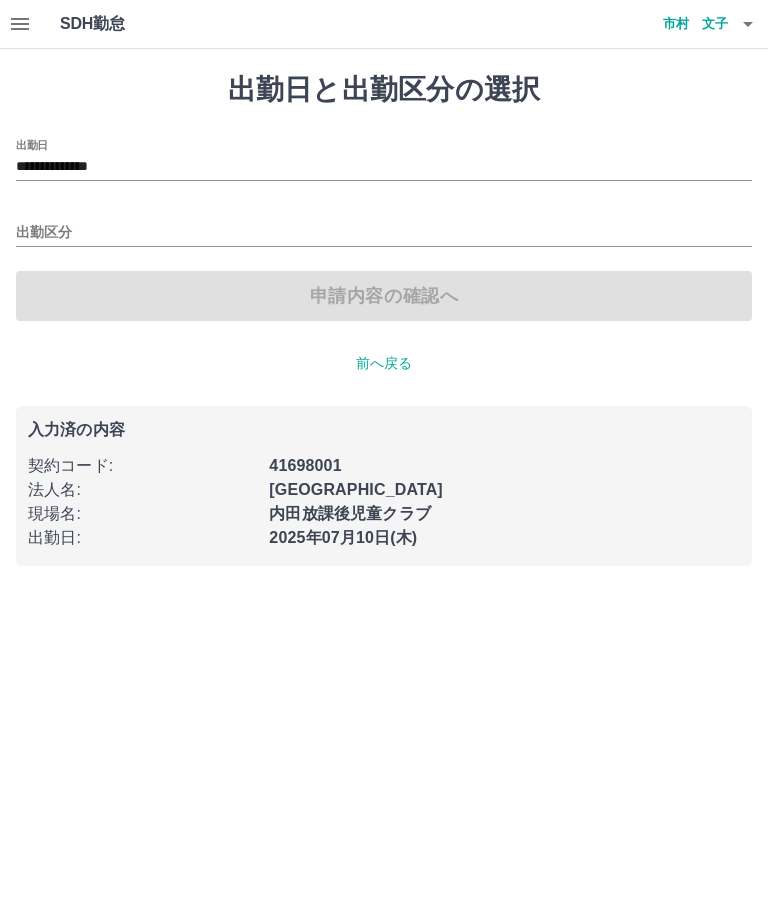 click on "出勤区分" at bounding box center (384, 233) 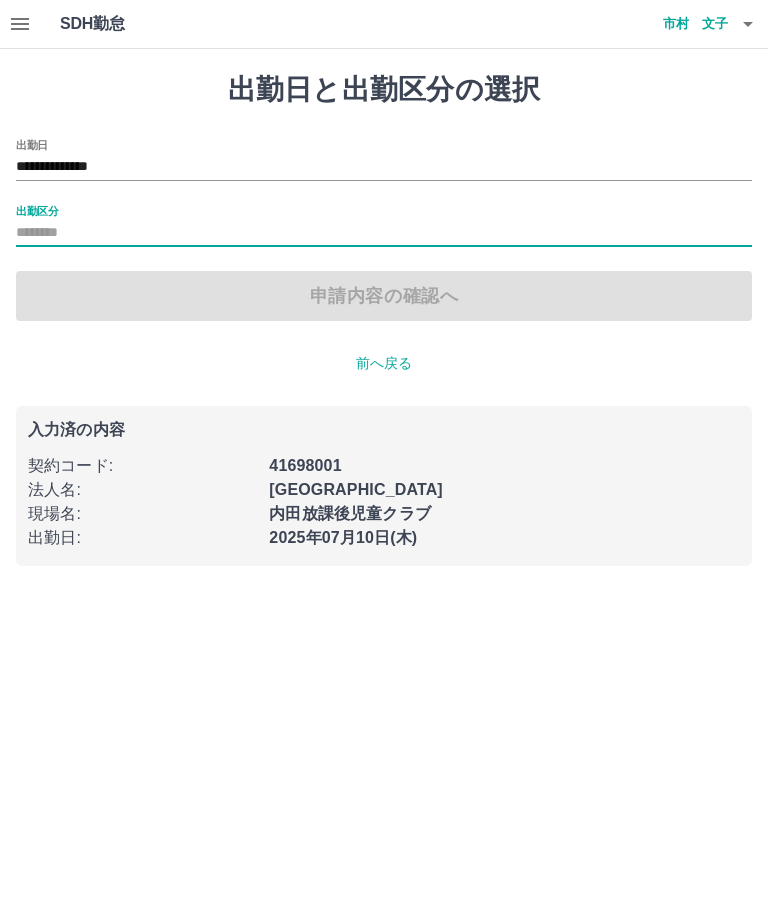 click on "出勤区分" at bounding box center (384, 233) 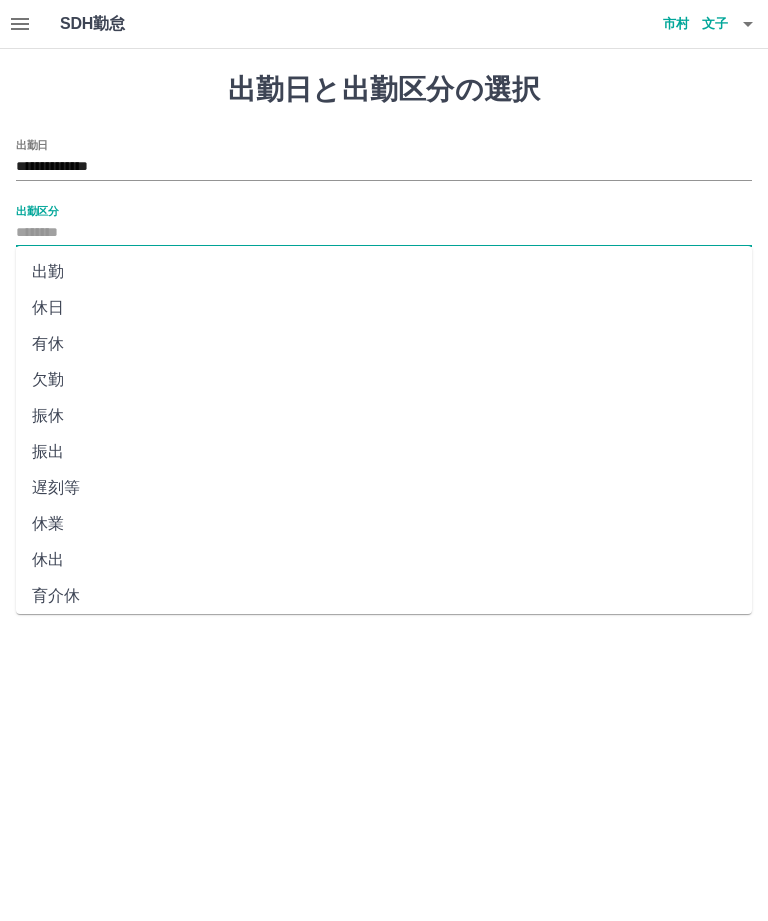 click on "出勤" at bounding box center (384, 272) 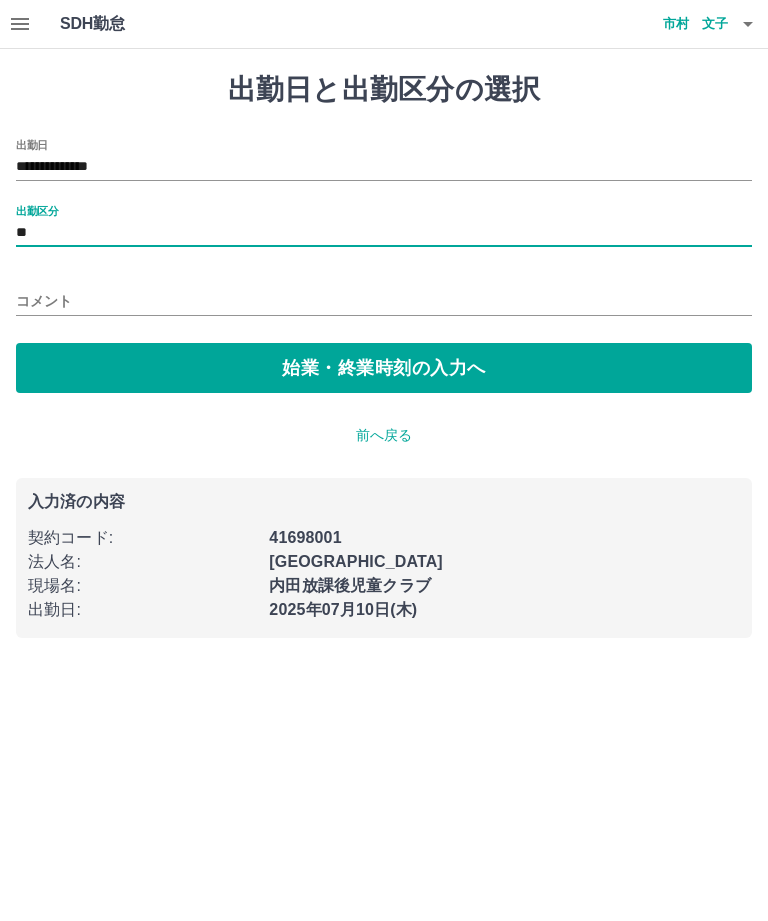 click on "始業・終業時刻の入力へ" at bounding box center [384, 368] 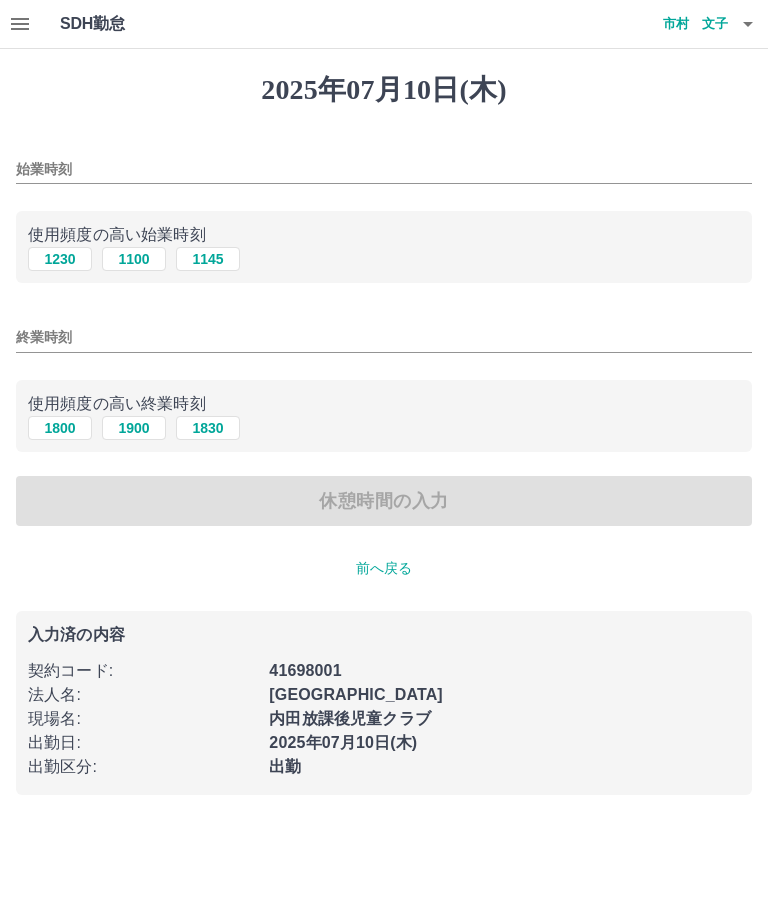 click on "始業時刻" at bounding box center (384, 169) 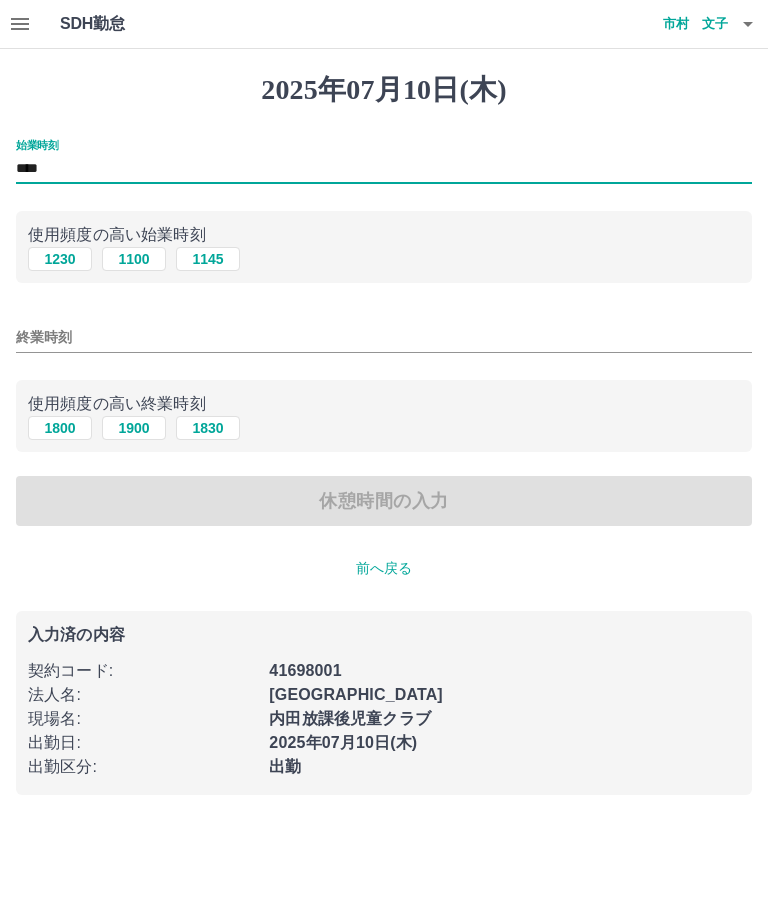 type on "****" 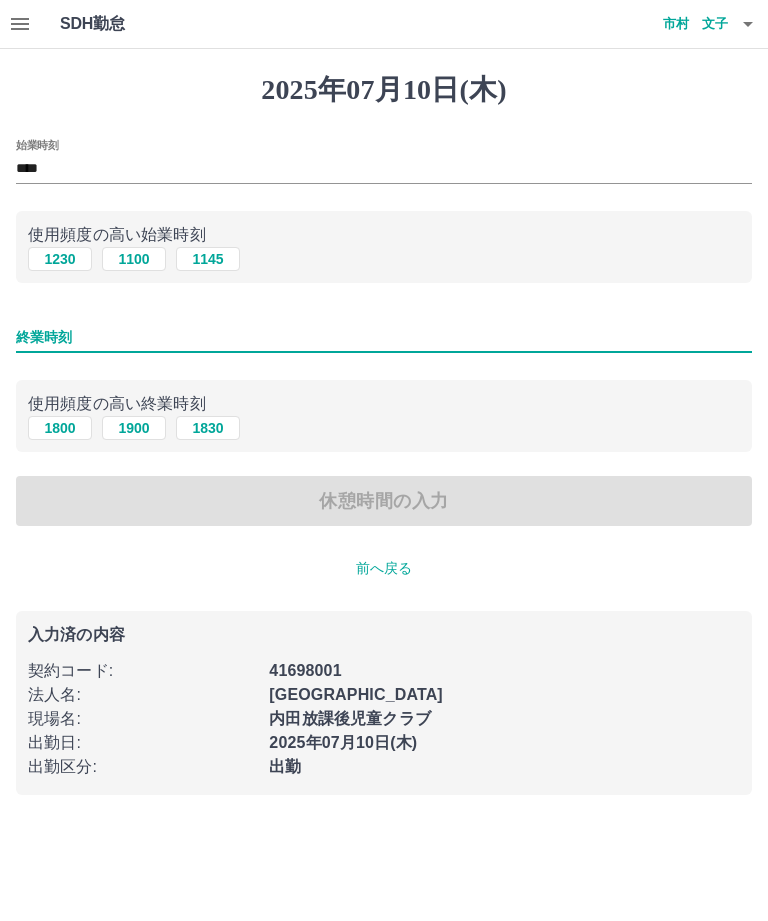 click on "1830" at bounding box center (208, 428) 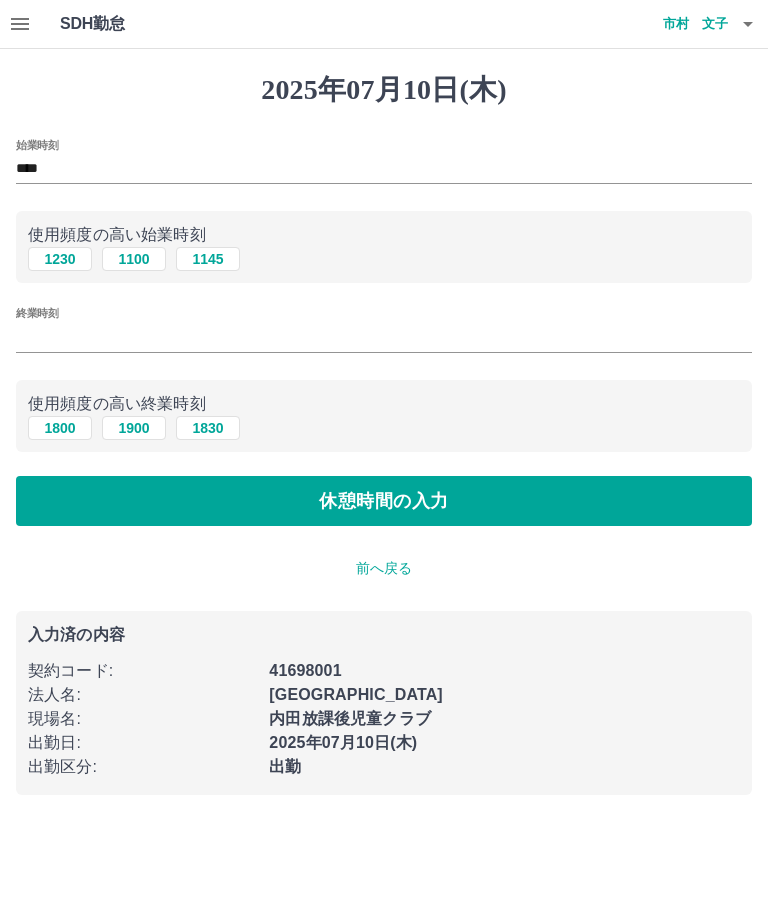 type on "****" 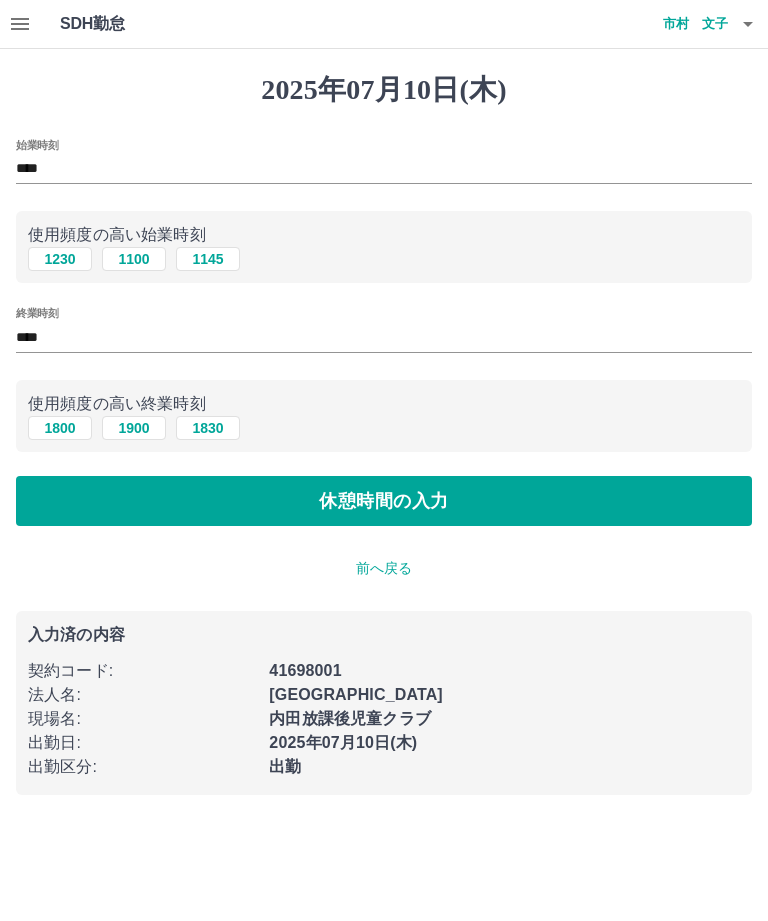 click on "休憩時間の入力" at bounding box center (384, 501) 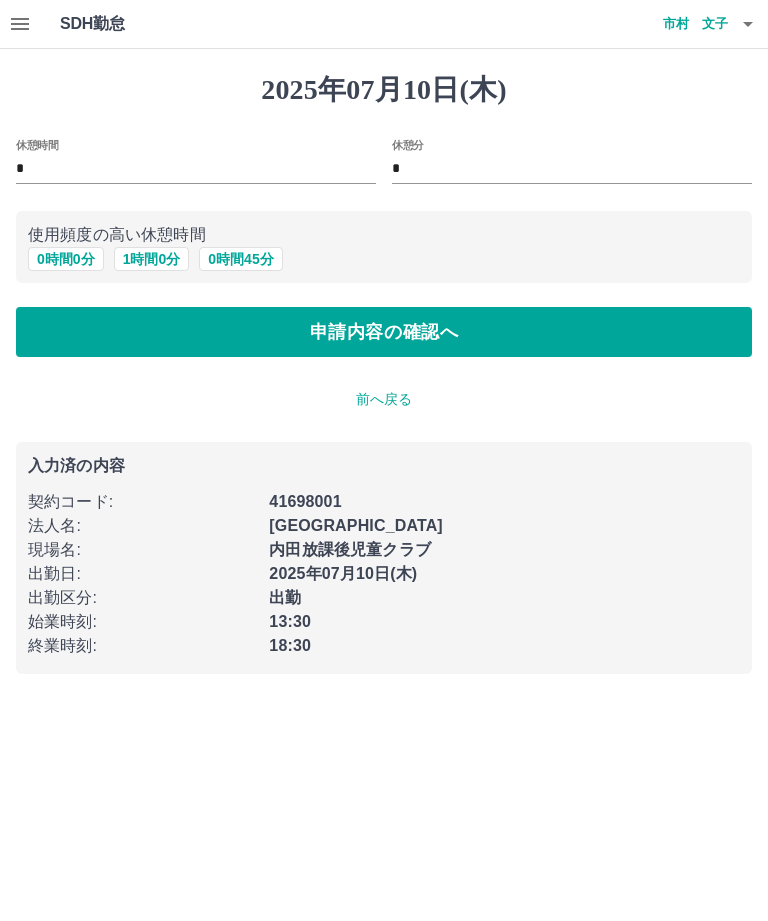 click on "申請内容の確認へ" at bounding box center (384, 332) 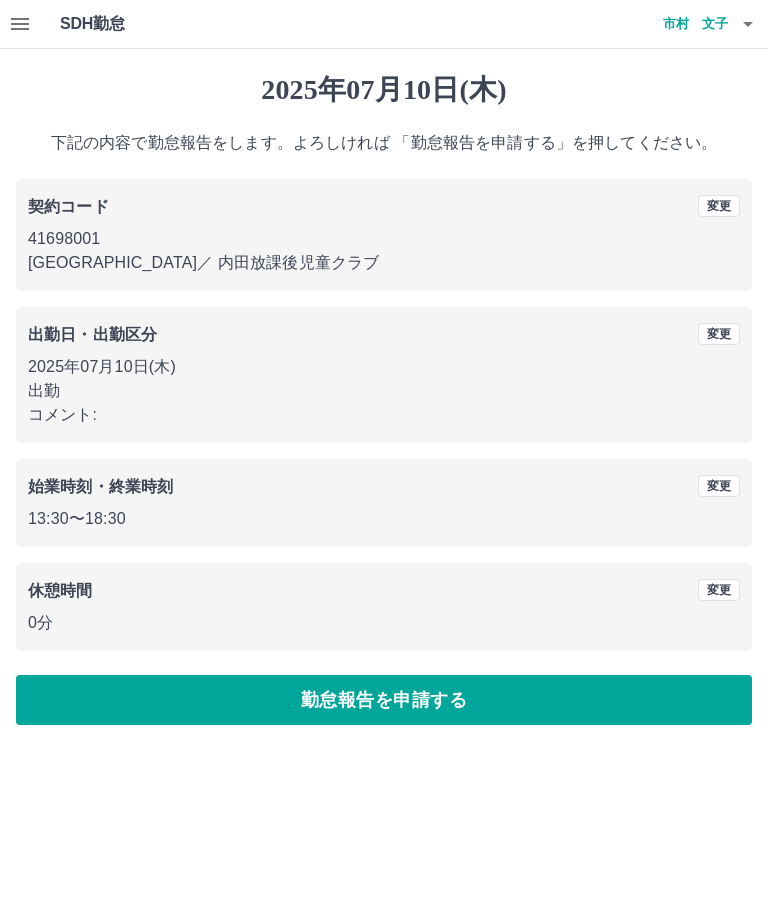 click on "勤怠報告を申請する" at bounding box center (384, 700) 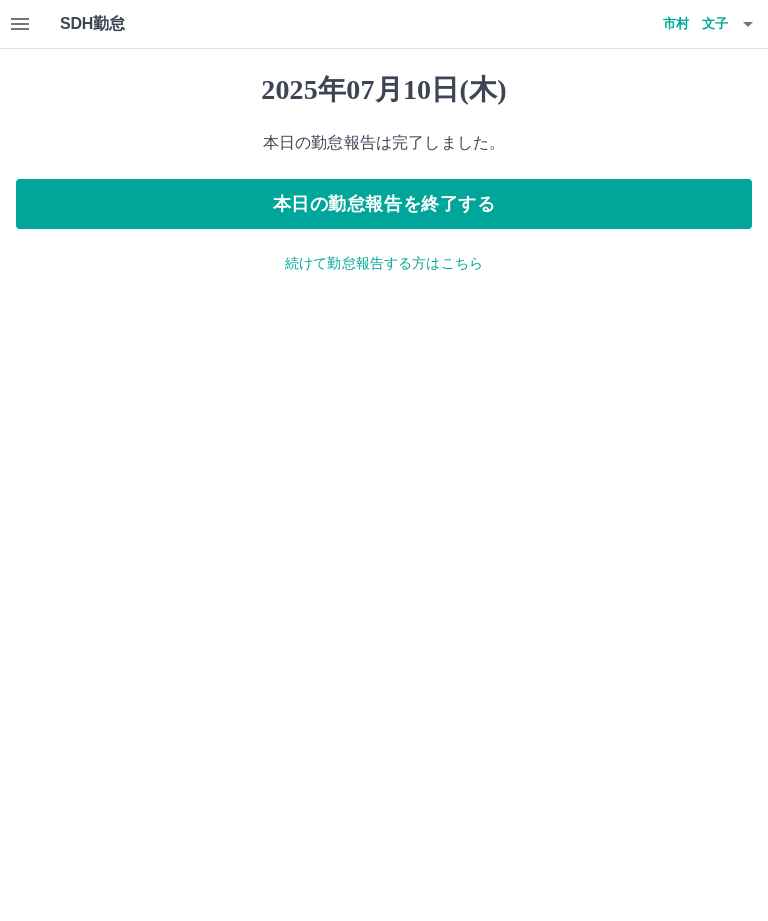 click on "本日の勤怠報告を終了する" at bounding box center [384, 204] 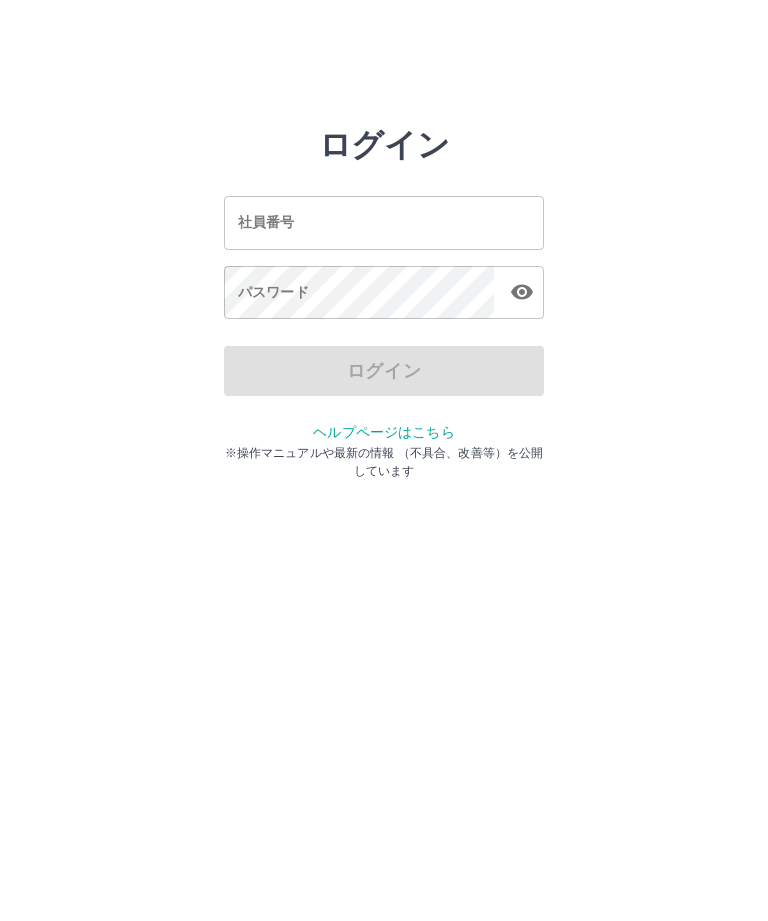 scroll, scrollTop: 0, scrollLeft: 0, axis: both 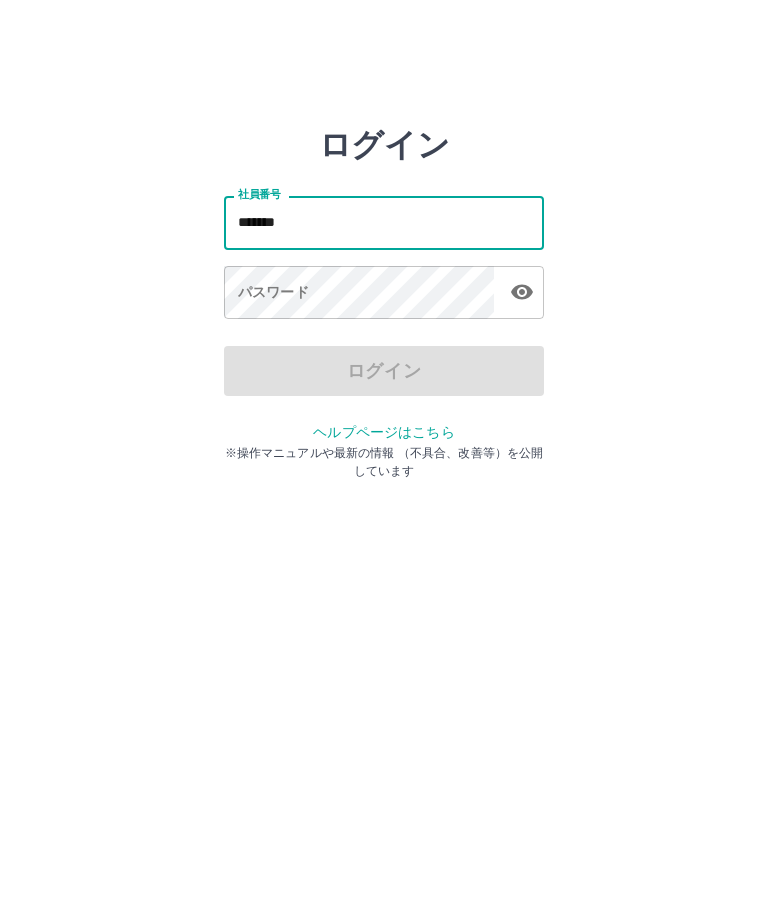 type on "*******" 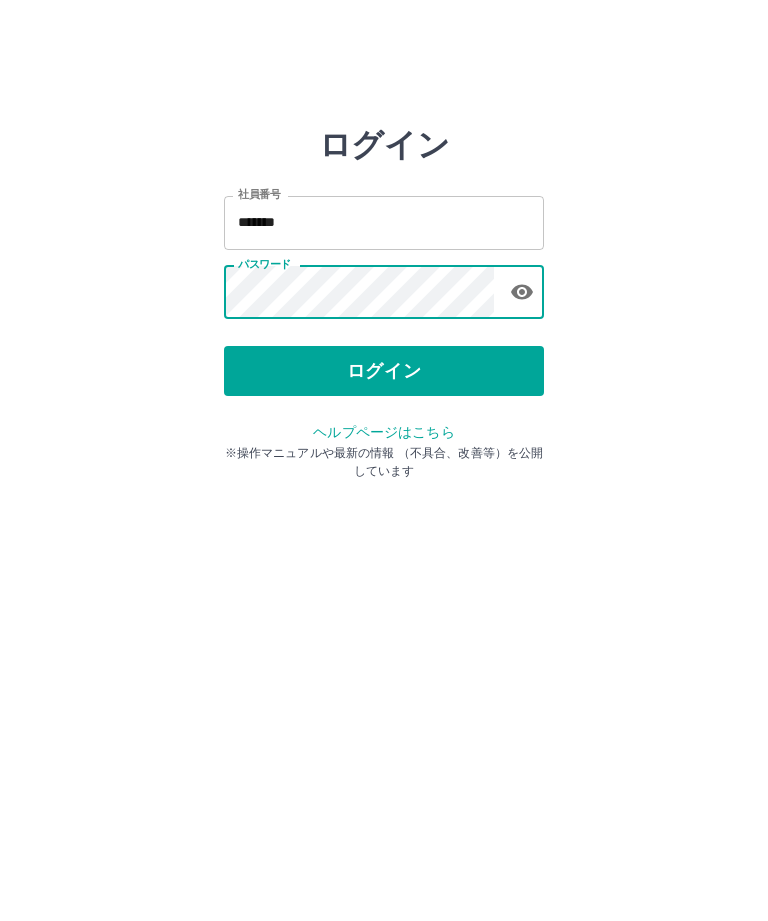 click on "ログイン" at bounding box center [384, 371] 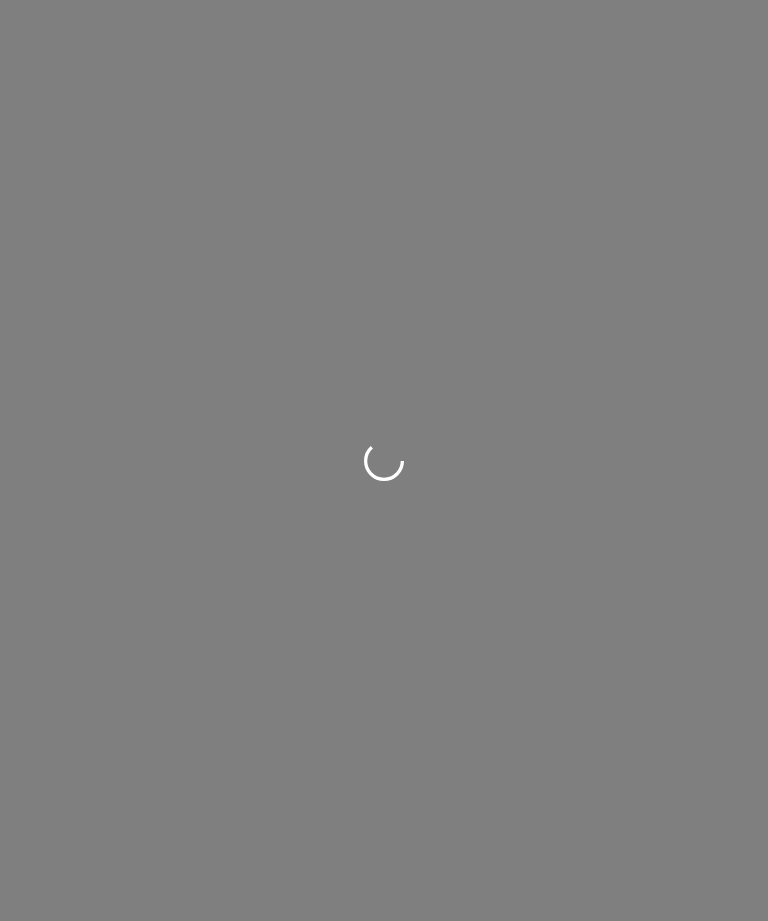 scroll, scrollTop: 0, scrollLeft: 0, axis: both 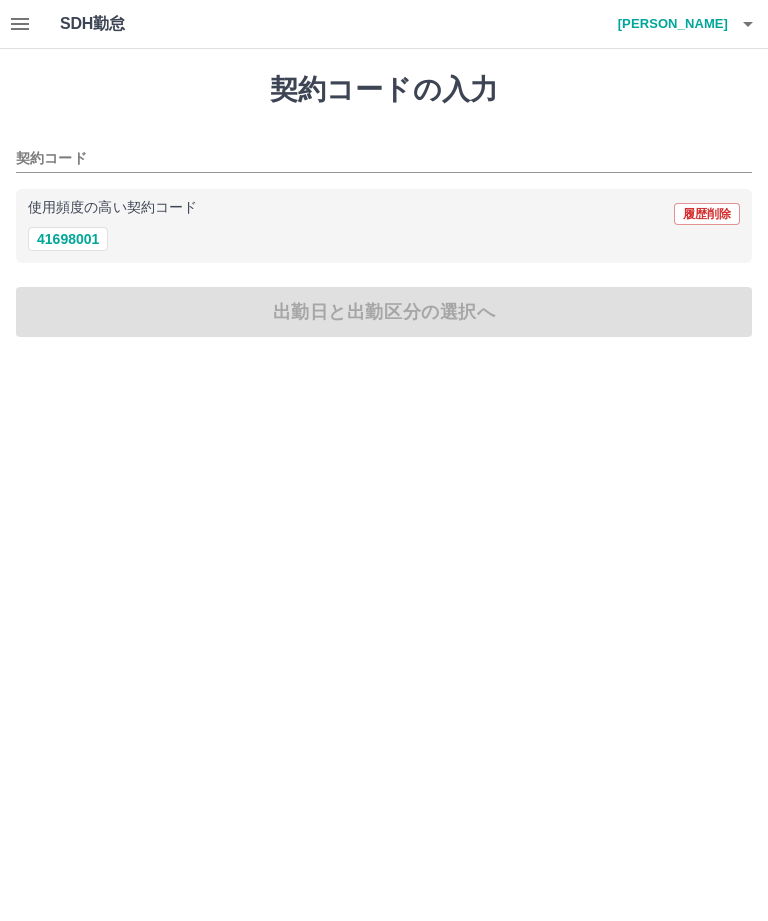 click on "41698001" at bounding box center (68, 239) 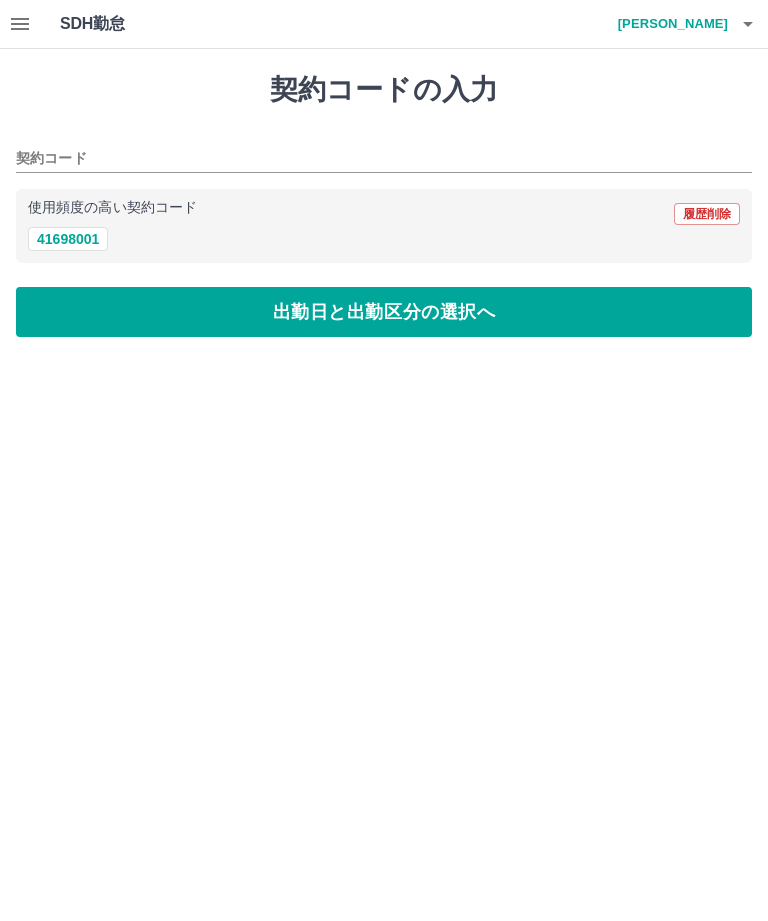 type on "********" 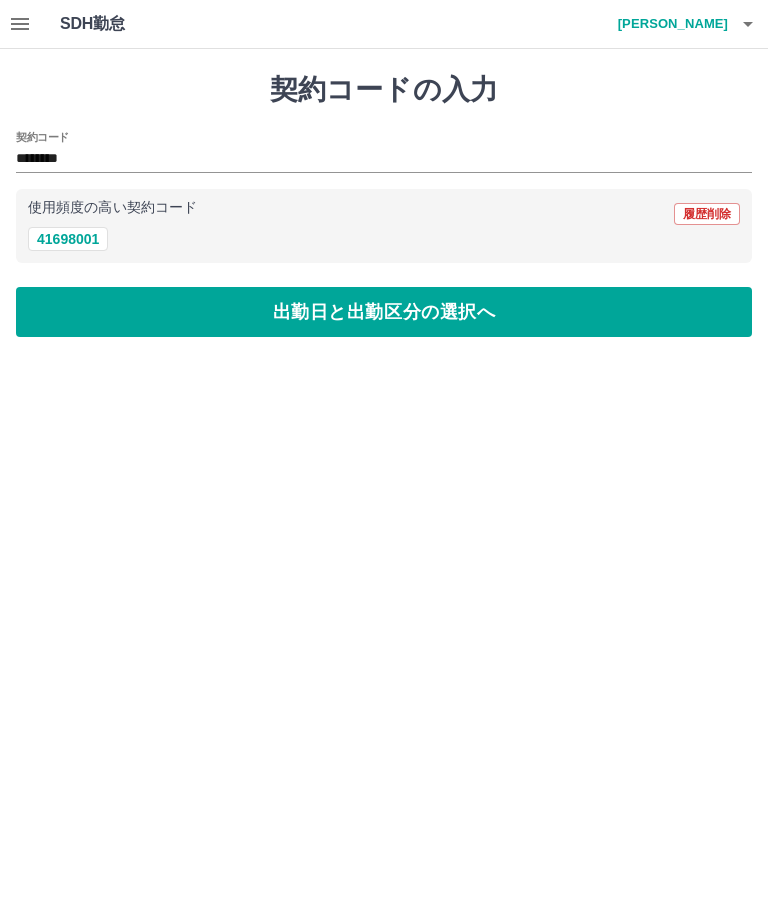 click on "出勤日と出勤区分の選択へ" at bounding box center (384, 312) 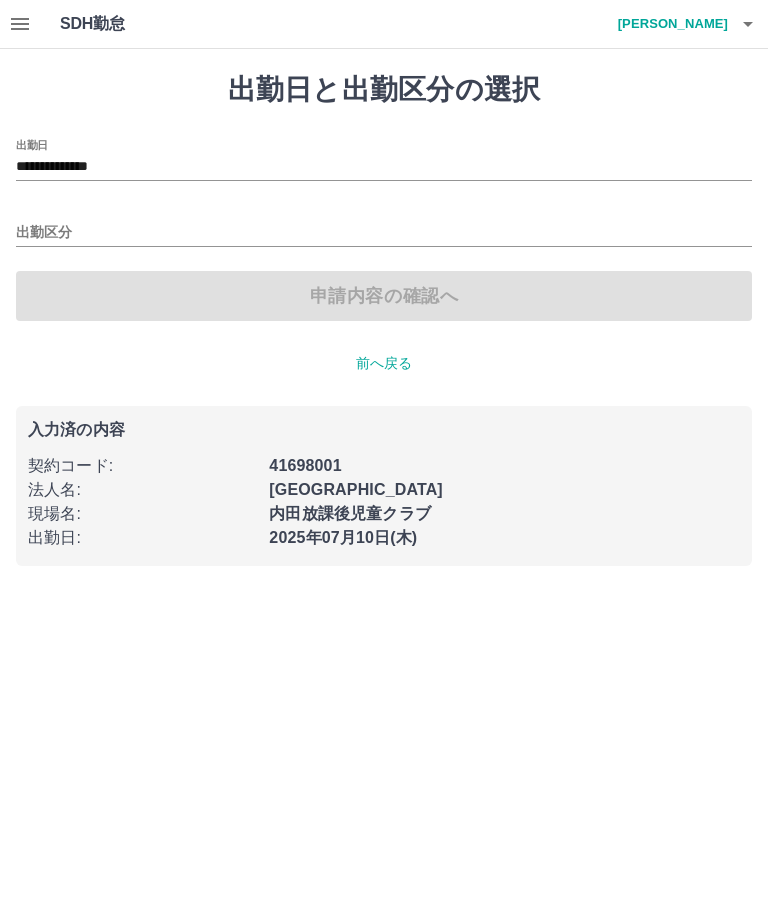 click on "出勤区分" at bounding box center (384, 233) 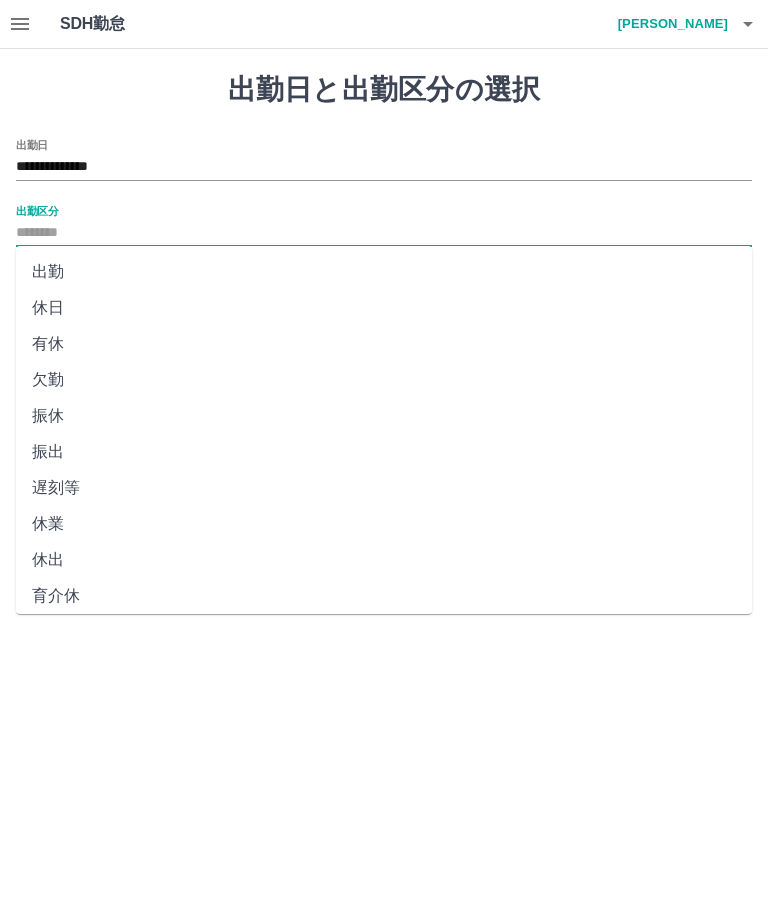 click on "出勤" at bounding box center [384, 272] 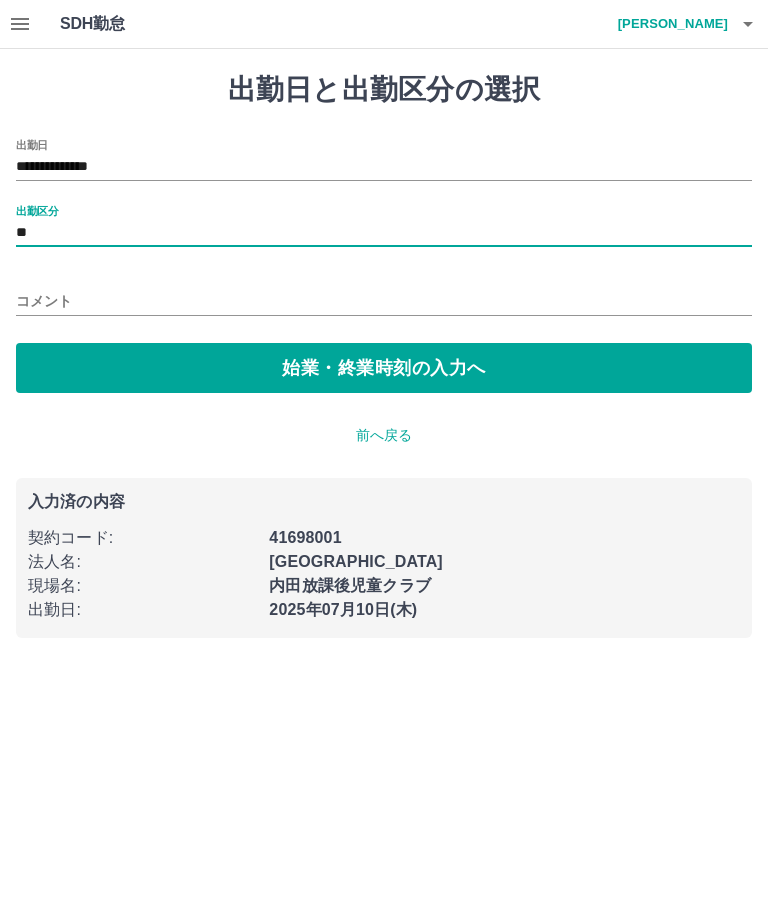 type on "**" 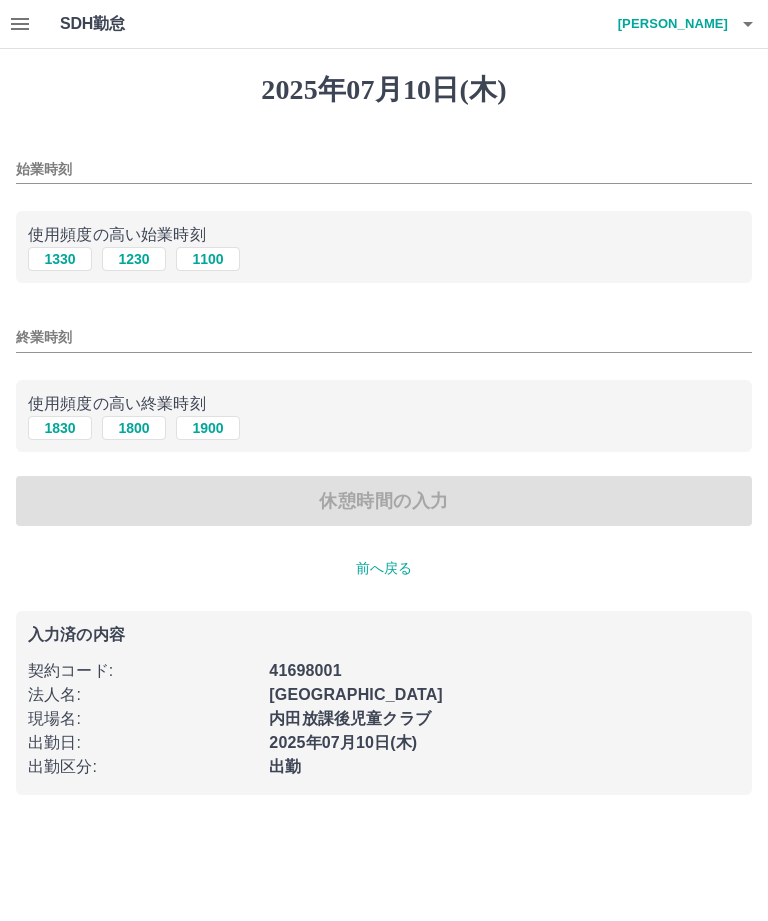 click on "始業時刻" at bounding box center [384, 169] 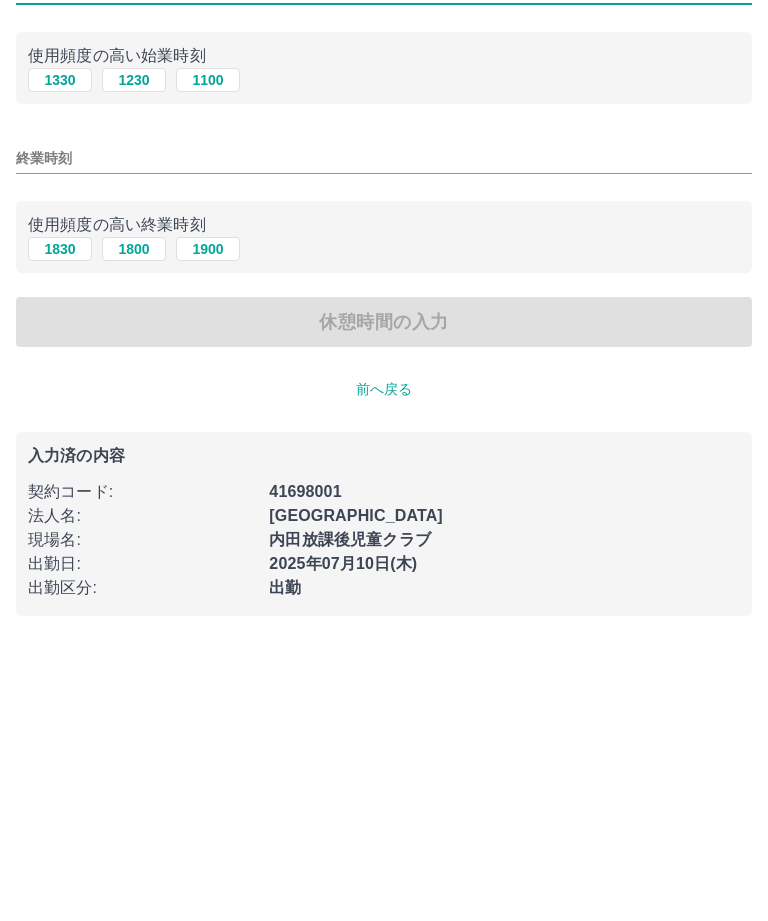 type on "****" 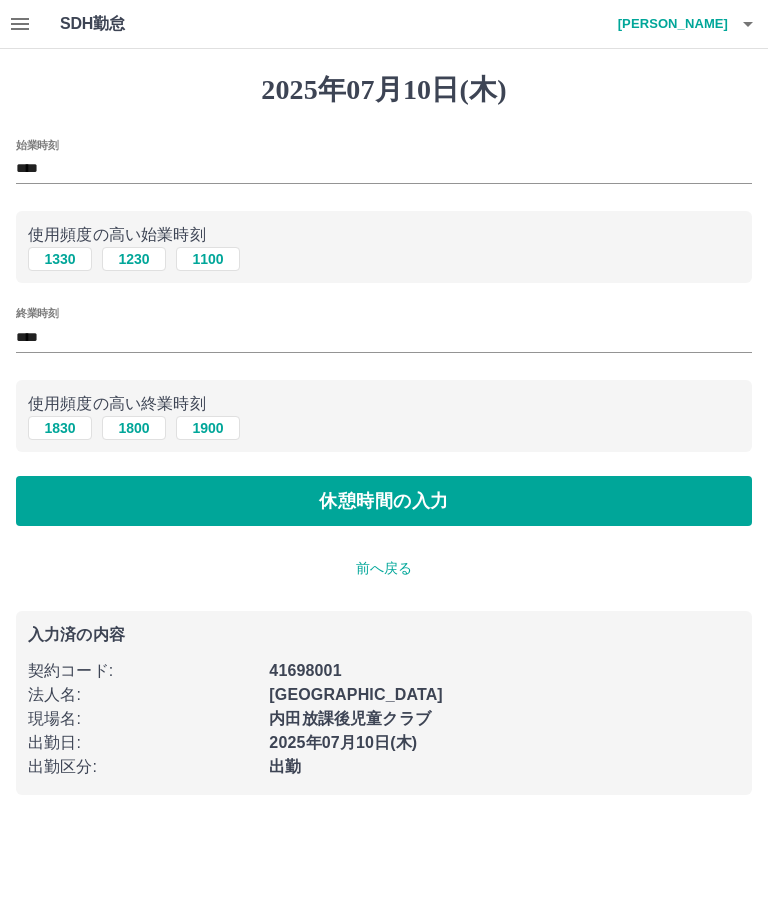 click on "休憩時間の入力" at bounding box center [384, 501] 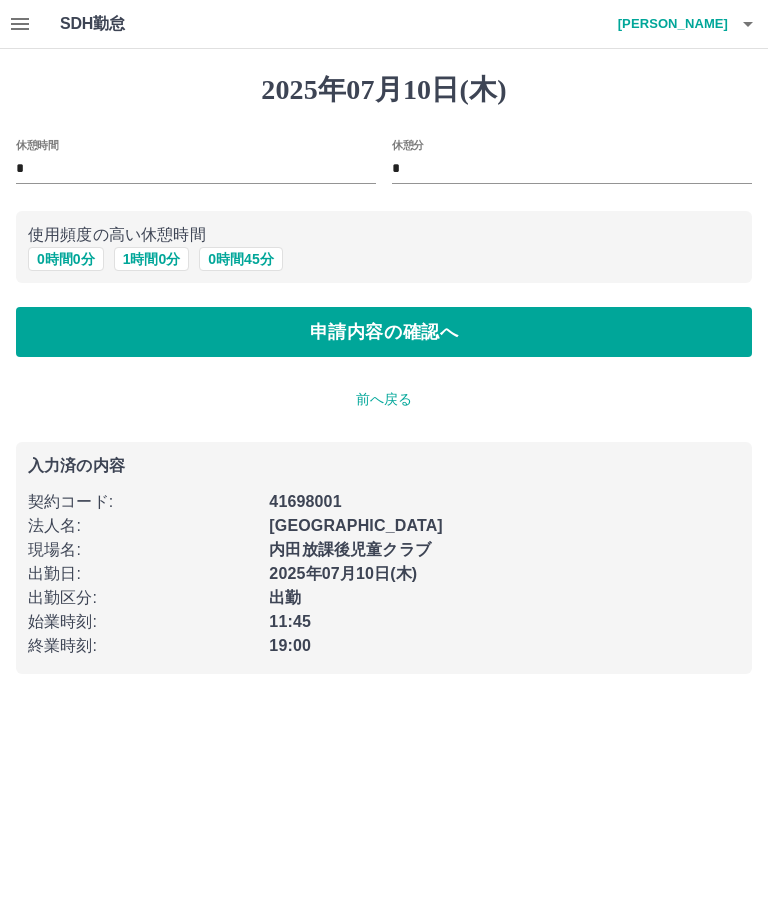click on "0 時間 45 分" at bounding box center [240, 259] 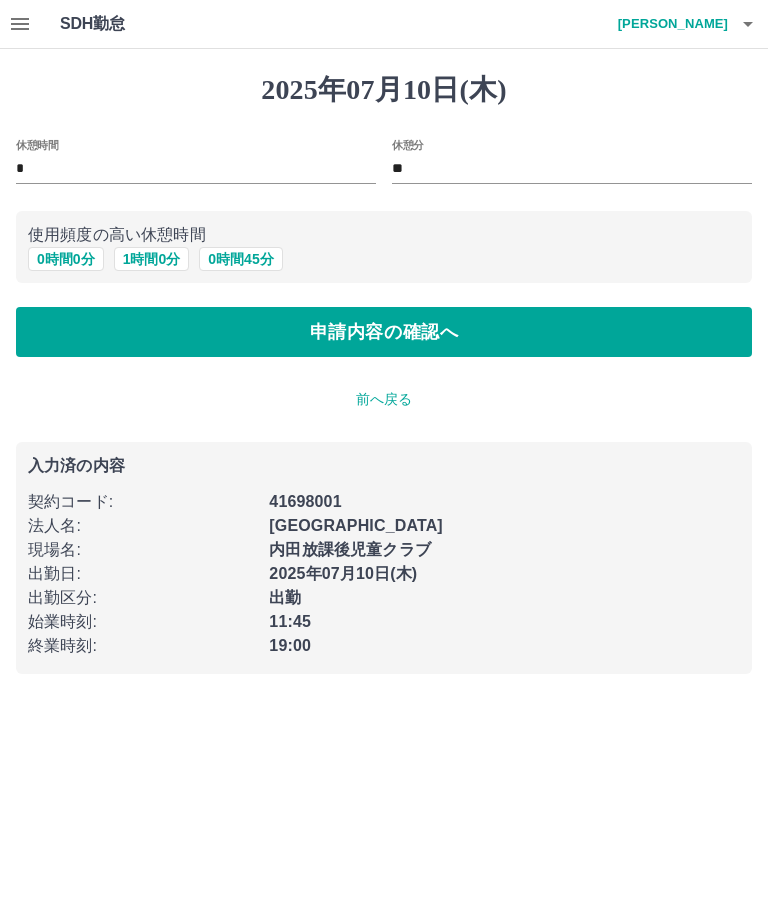 click on "申請内容の確認へ" at bounding box center (384, 332) 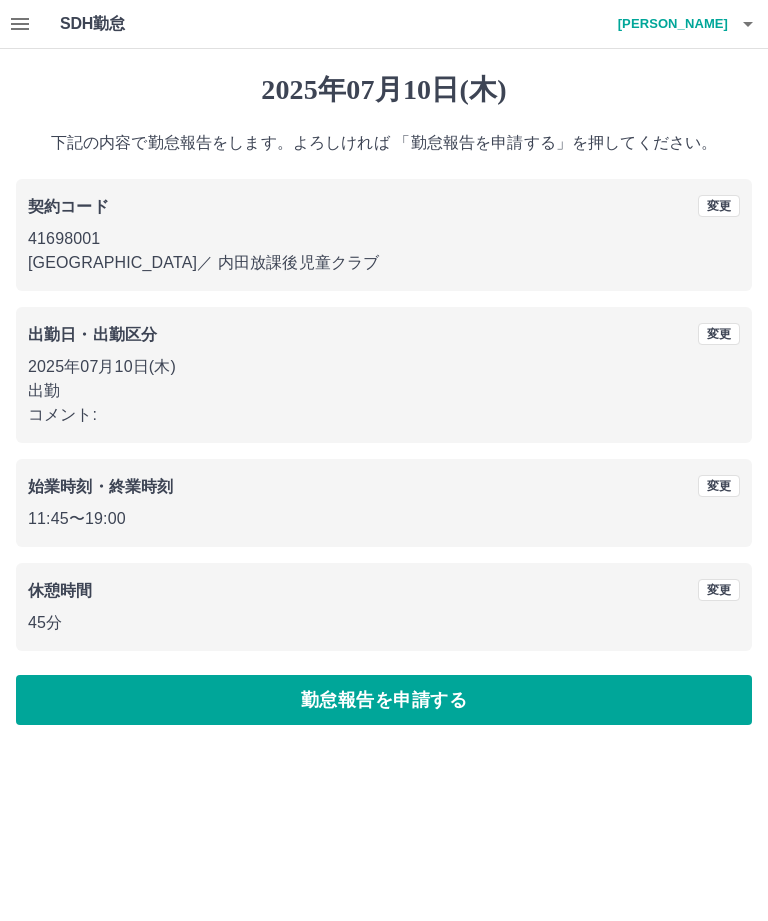 click on "勤怠報告を申請する" at bounding box center [384, 700] 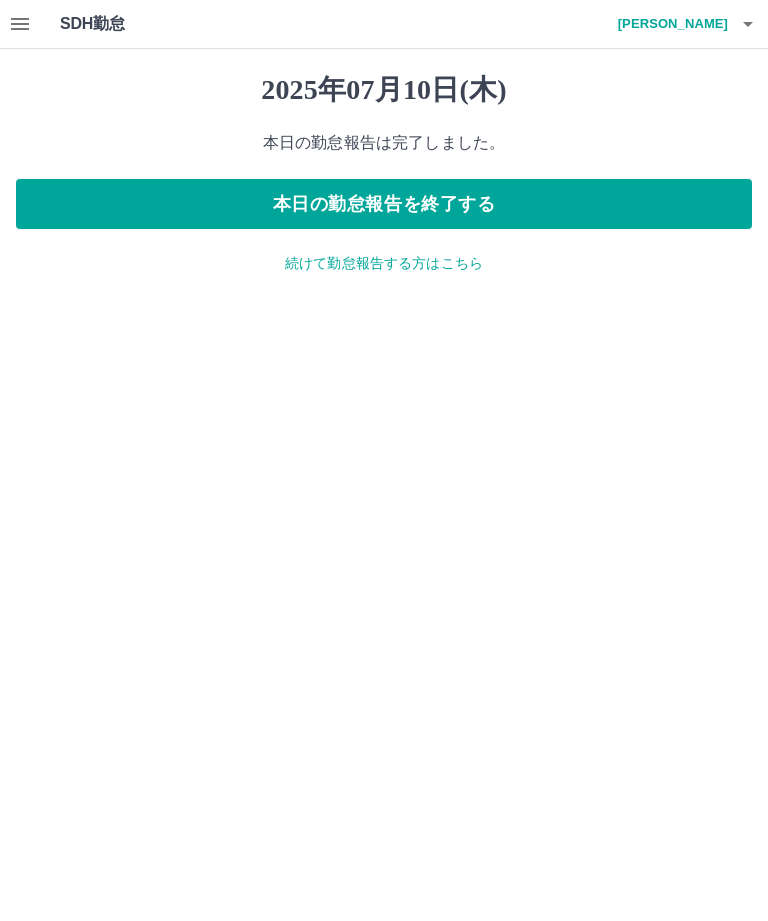 click on "本日の勤怠報告を終了する" at bounding box center (384, 204) 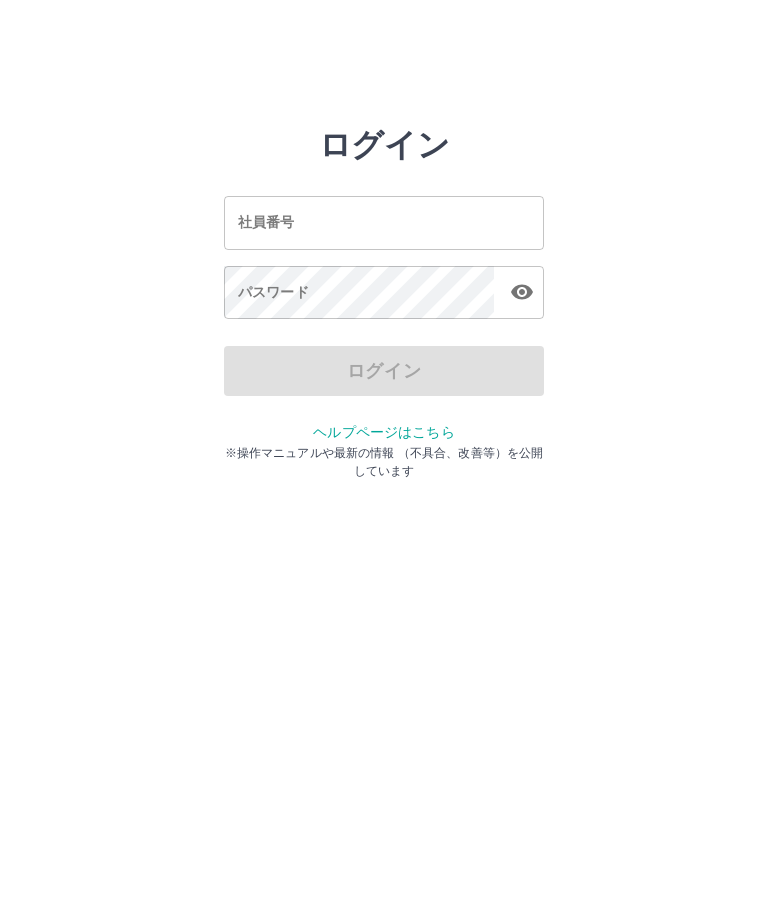 scroll, scrollTop: 0, scrollLeft: 0, axis: both 